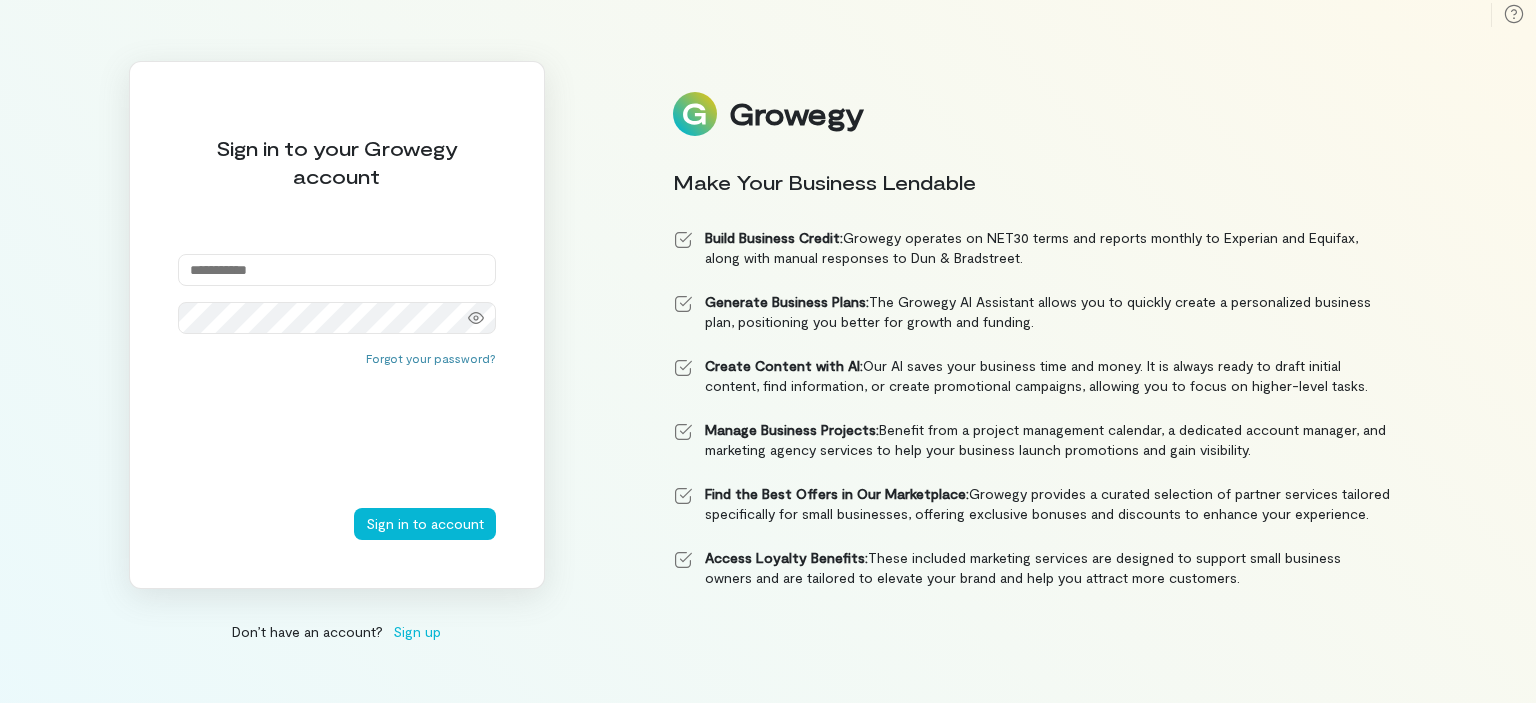 scroll, scrollTop: 0, scrollLeft: 0, axis: both 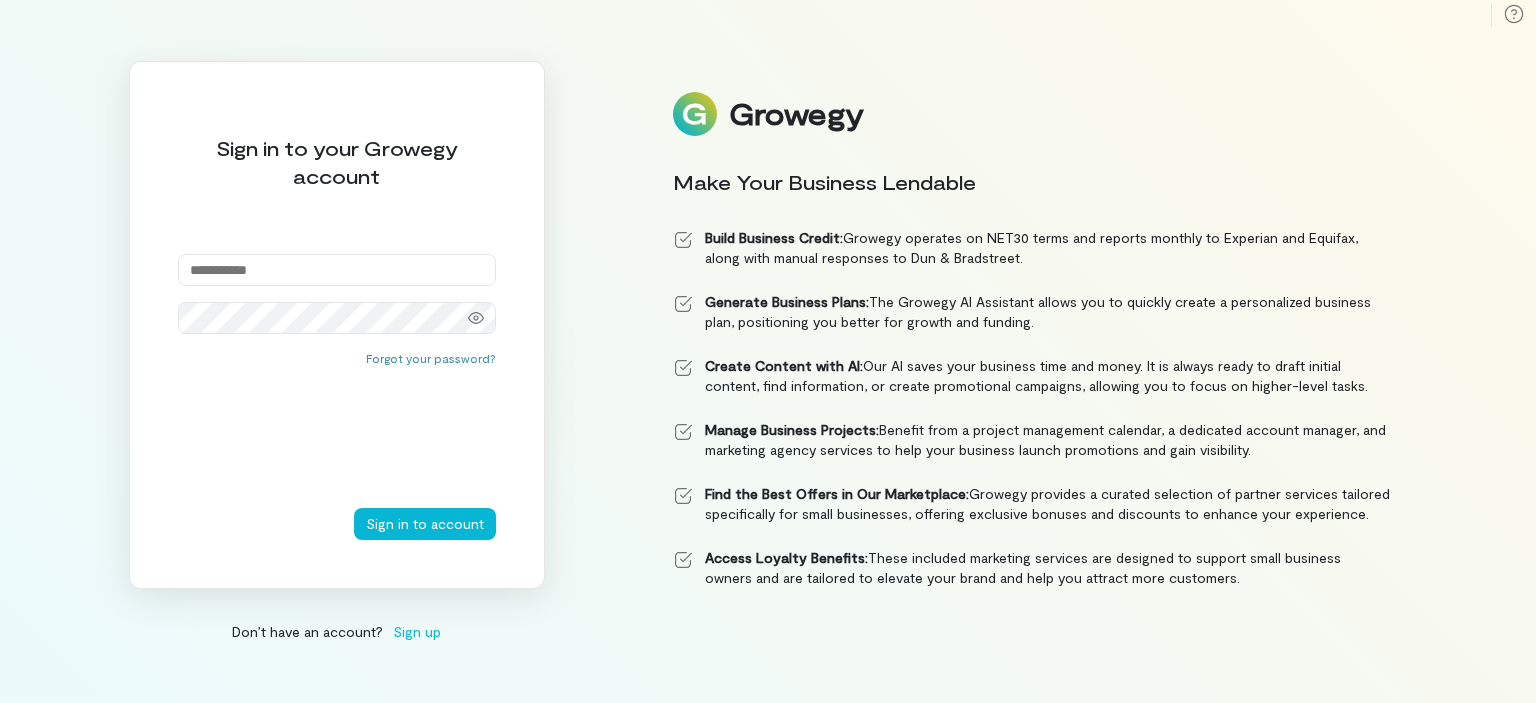 click at bounding box center [337, 270] 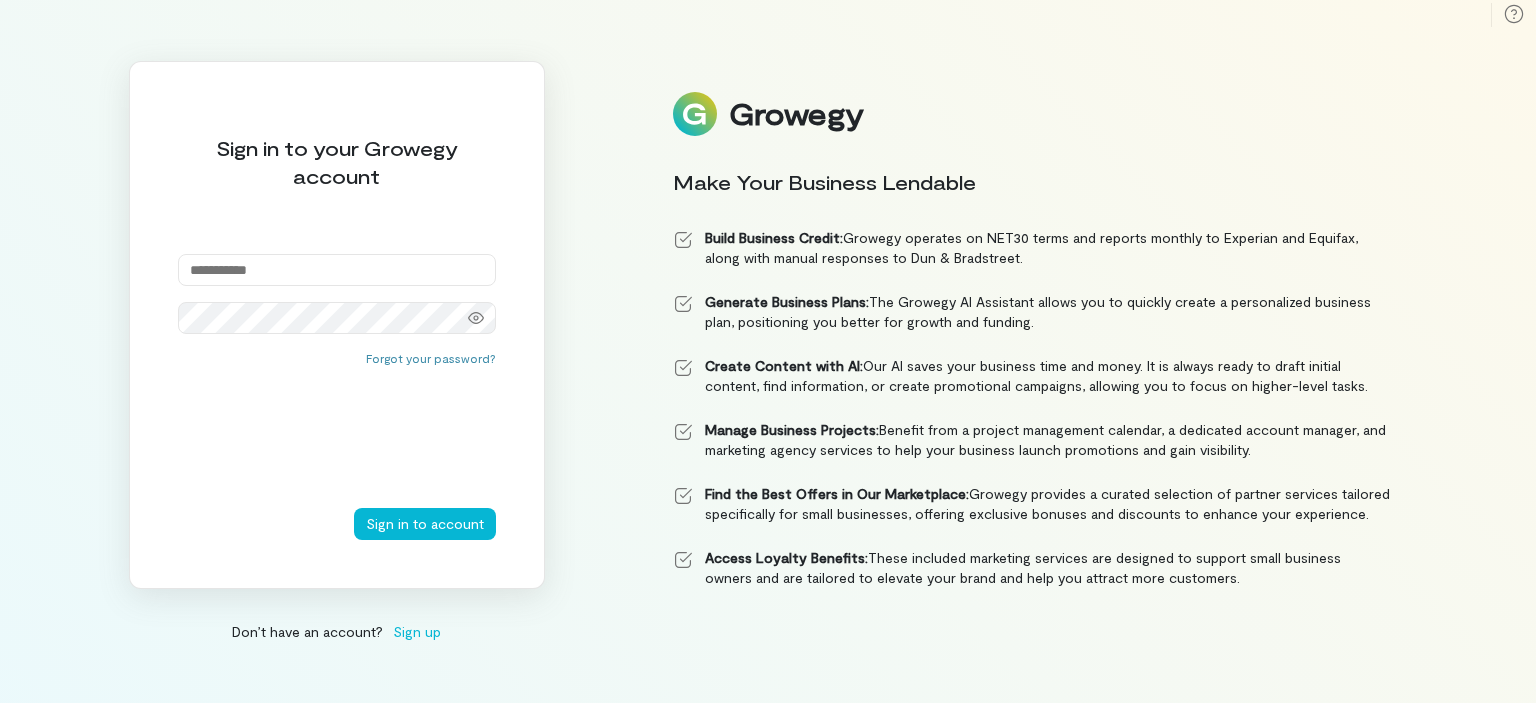 type on "**********" 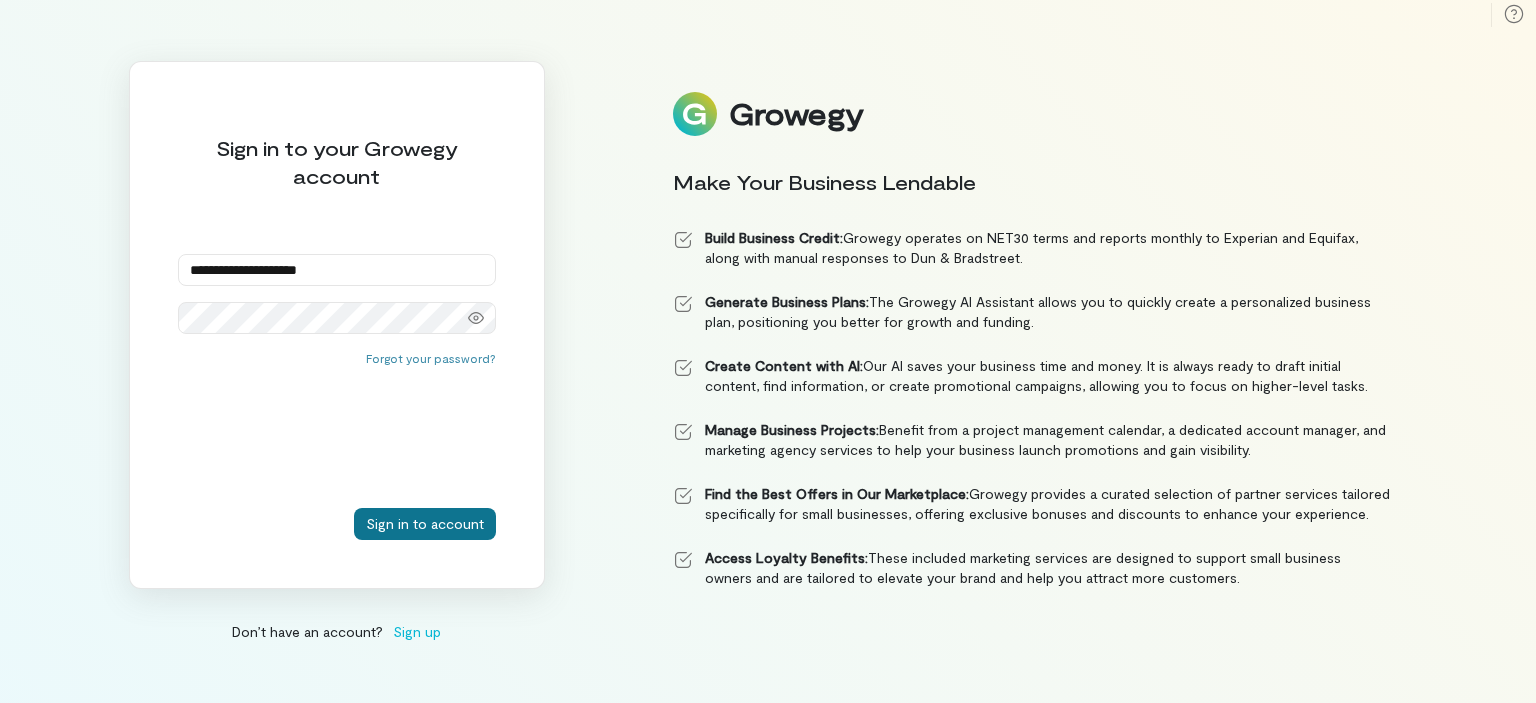 click on "Sign in to account" at bounding box center [425, 524] 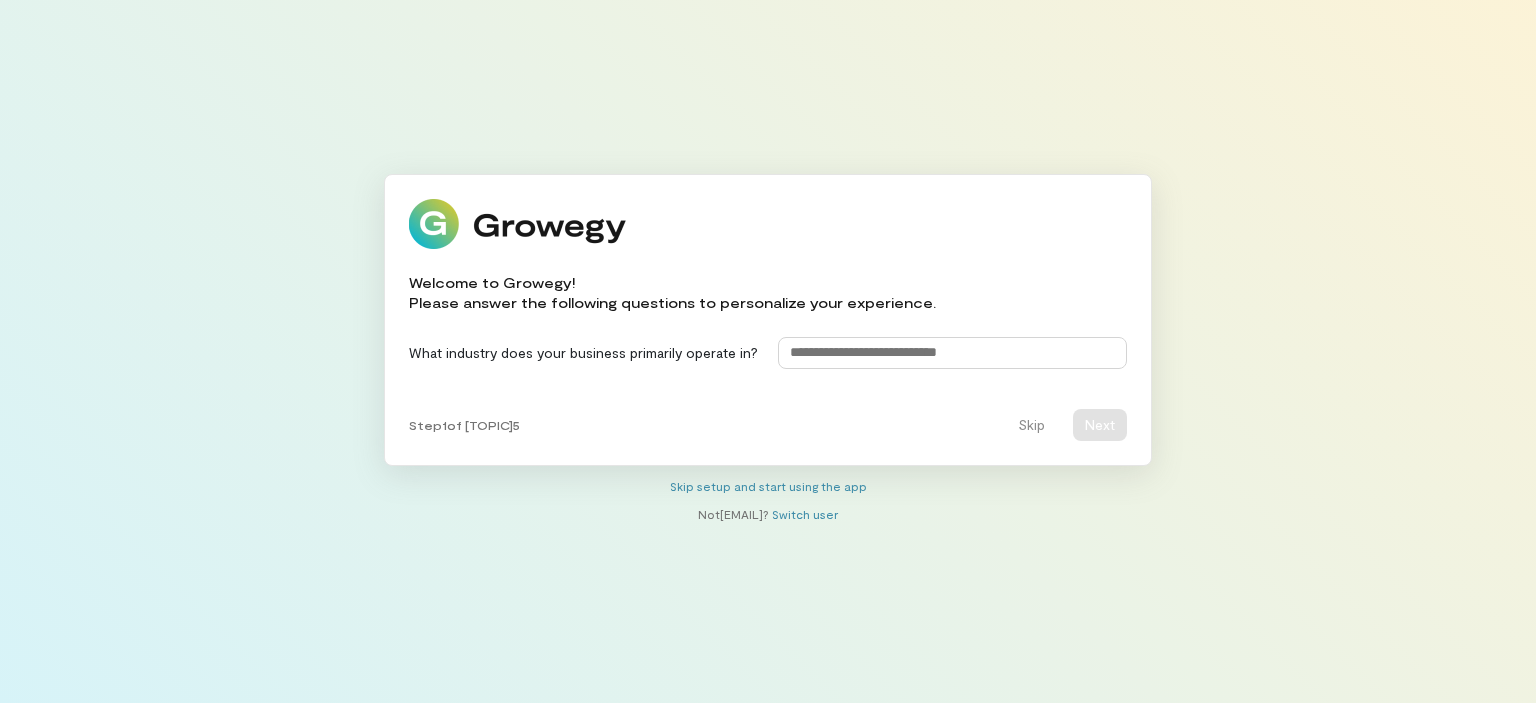 click at bounding box center [952, 353] 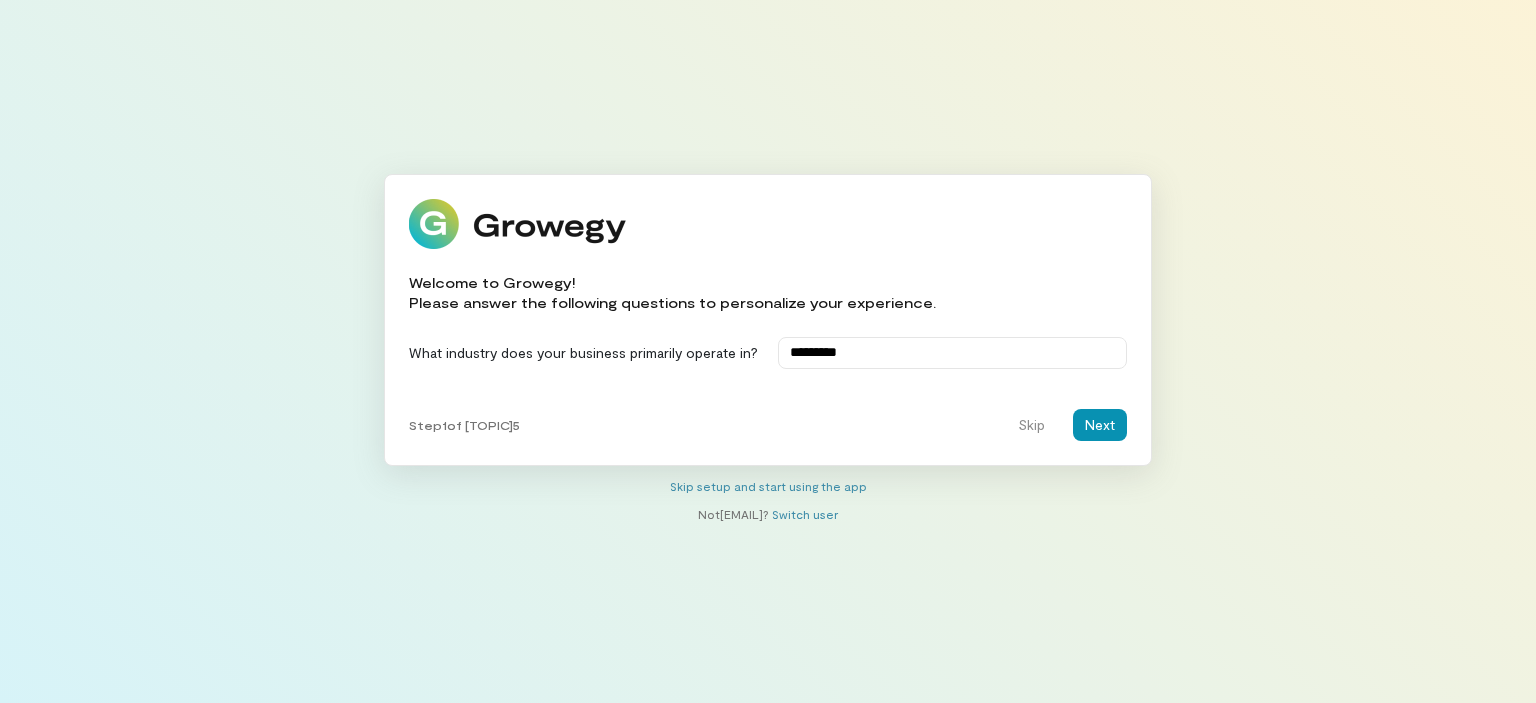type on "*********" 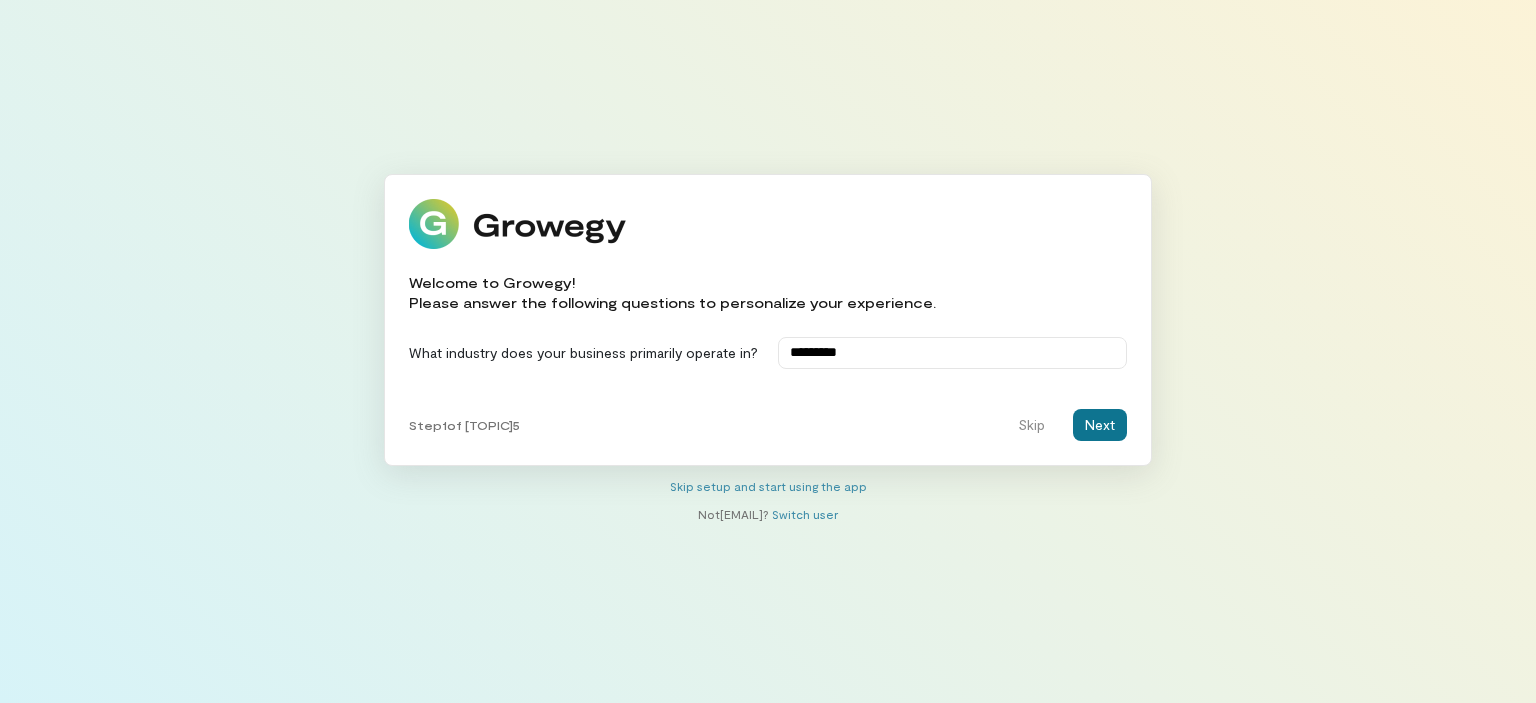 click on "Next" at bounding box center (1100, 425) 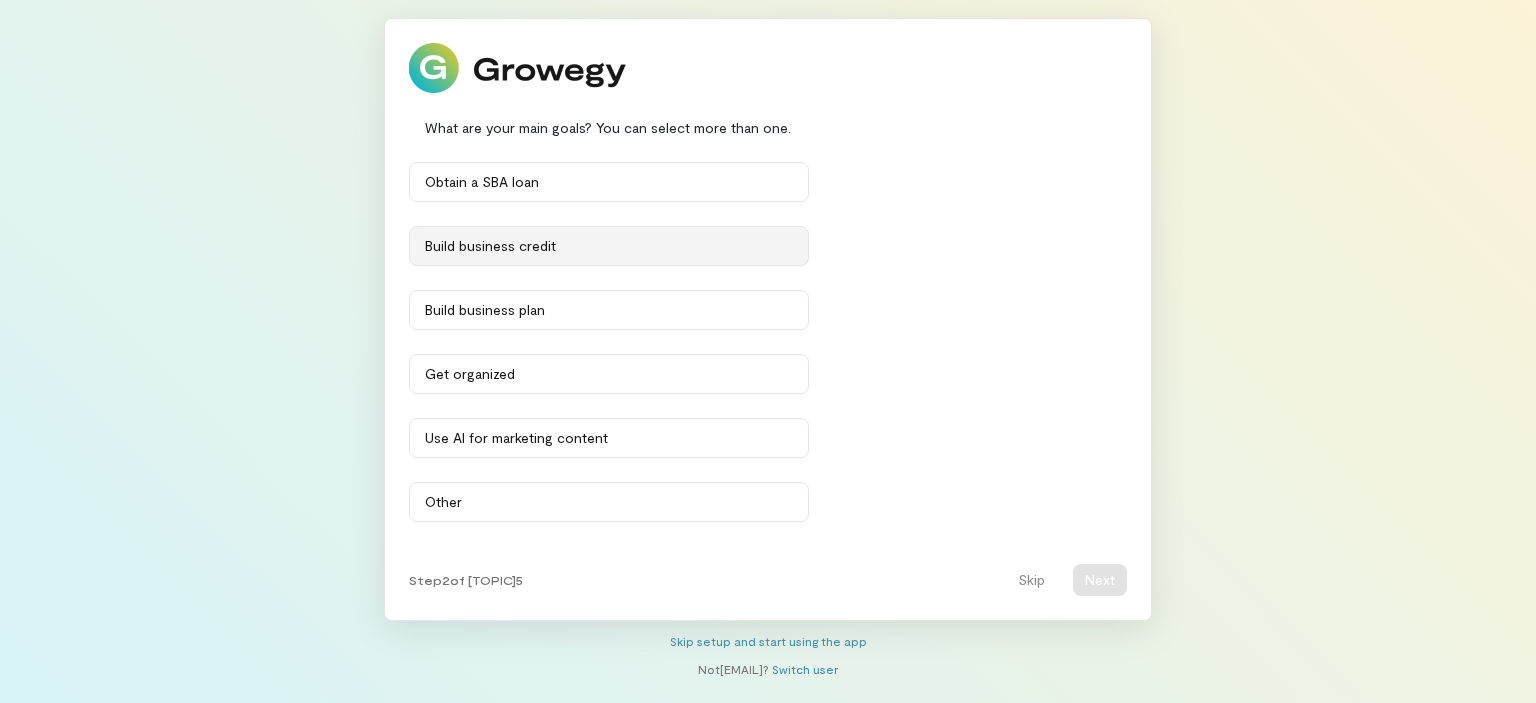 click on "Build business credit" at bounding box center (609, 246) 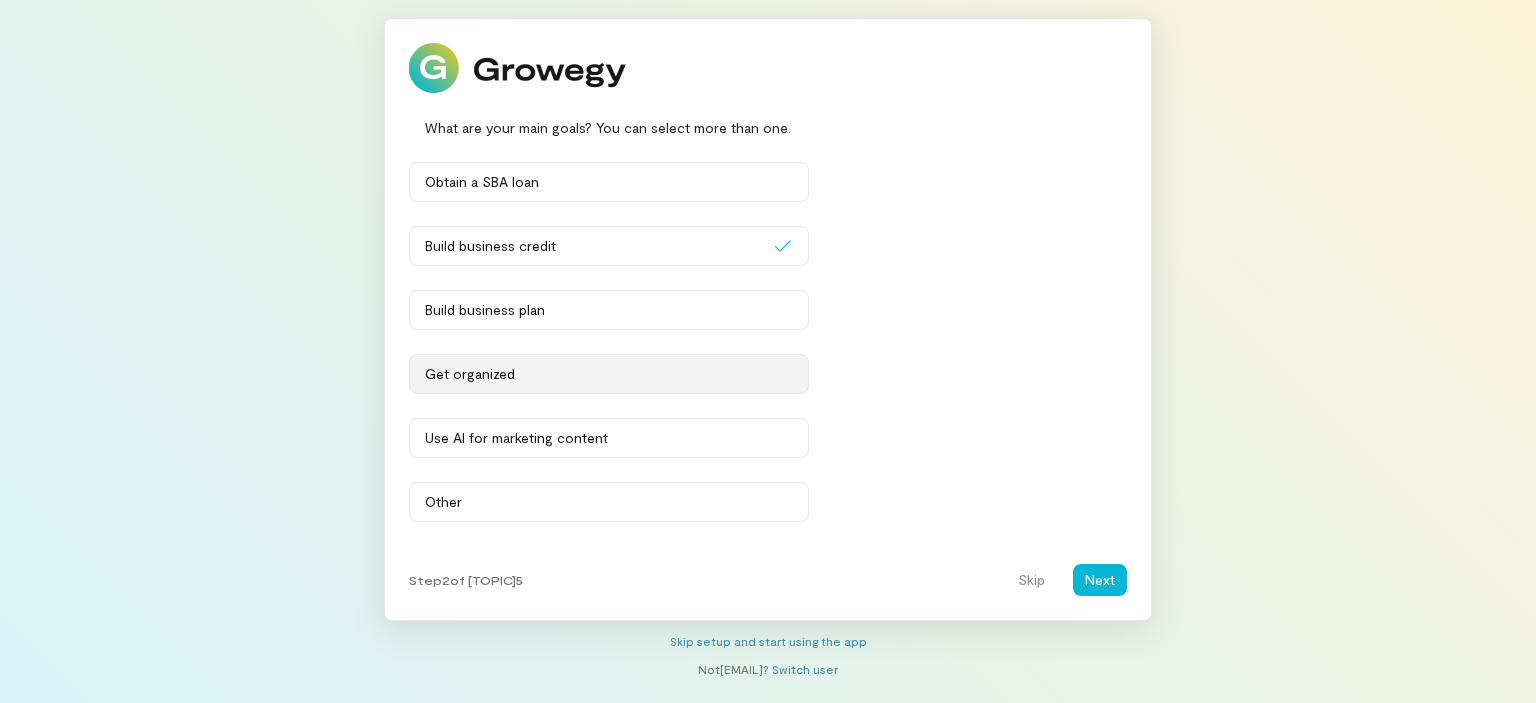 click on "Get organized" at bounding box center (609, 374) 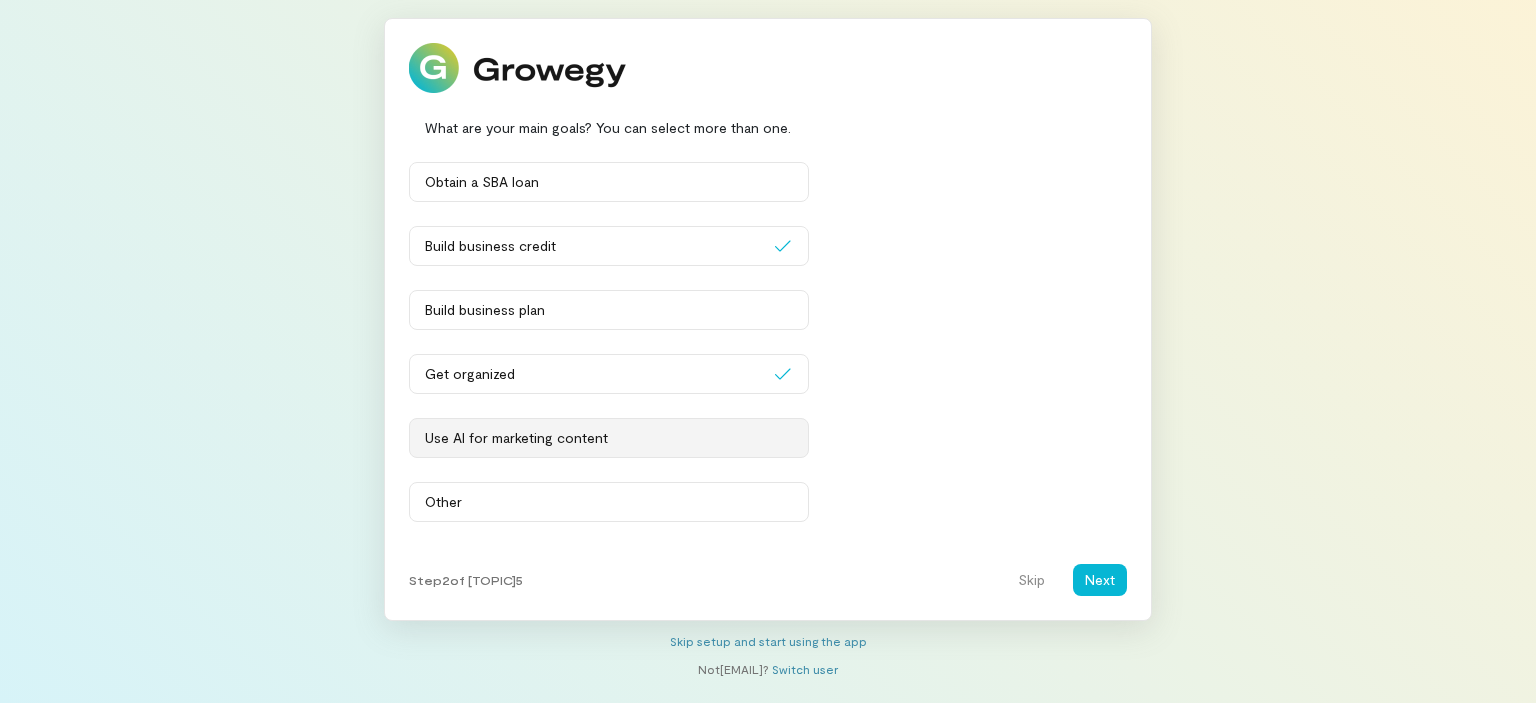 click on "Use AI for marketing content" at bounding box center [609, 438] 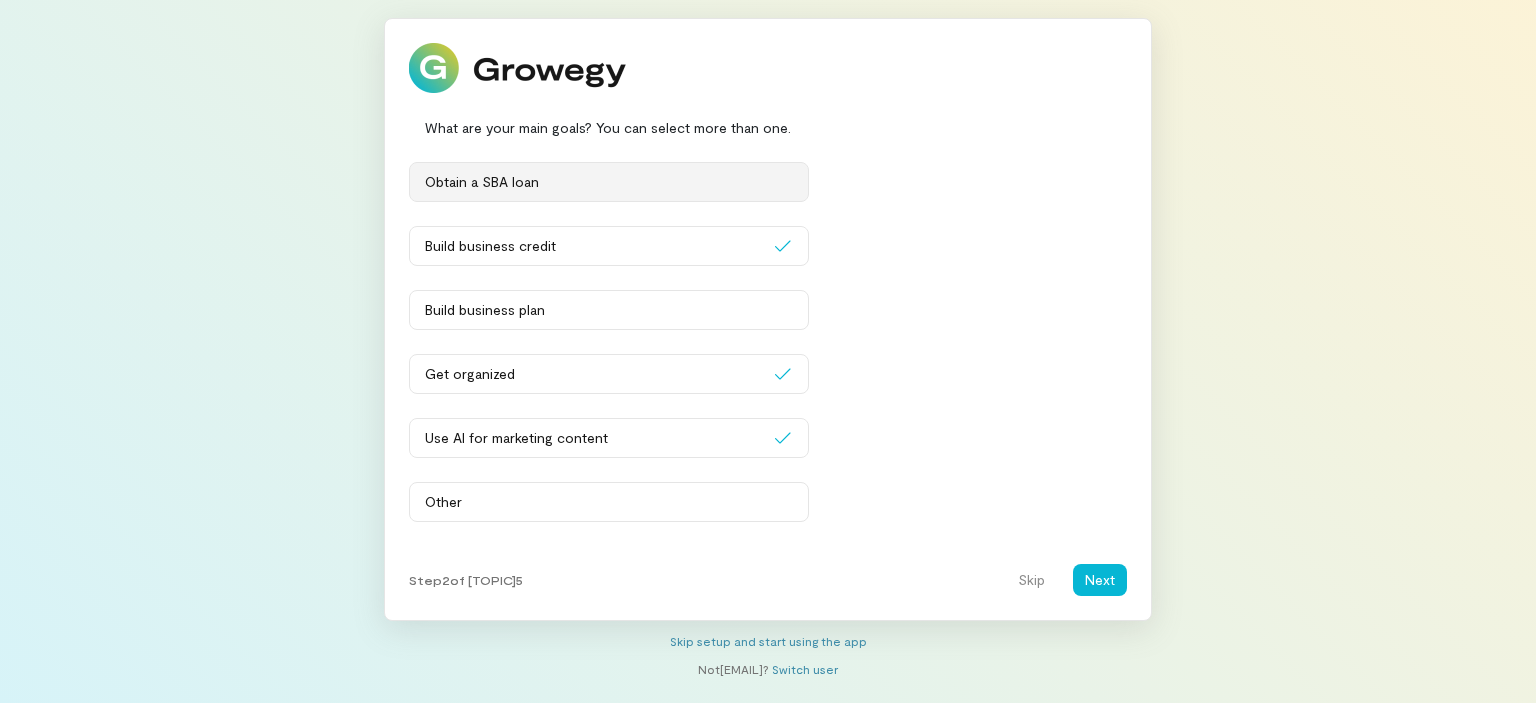click on "Obtain a SBA loan" at bounding box center (609, 182) 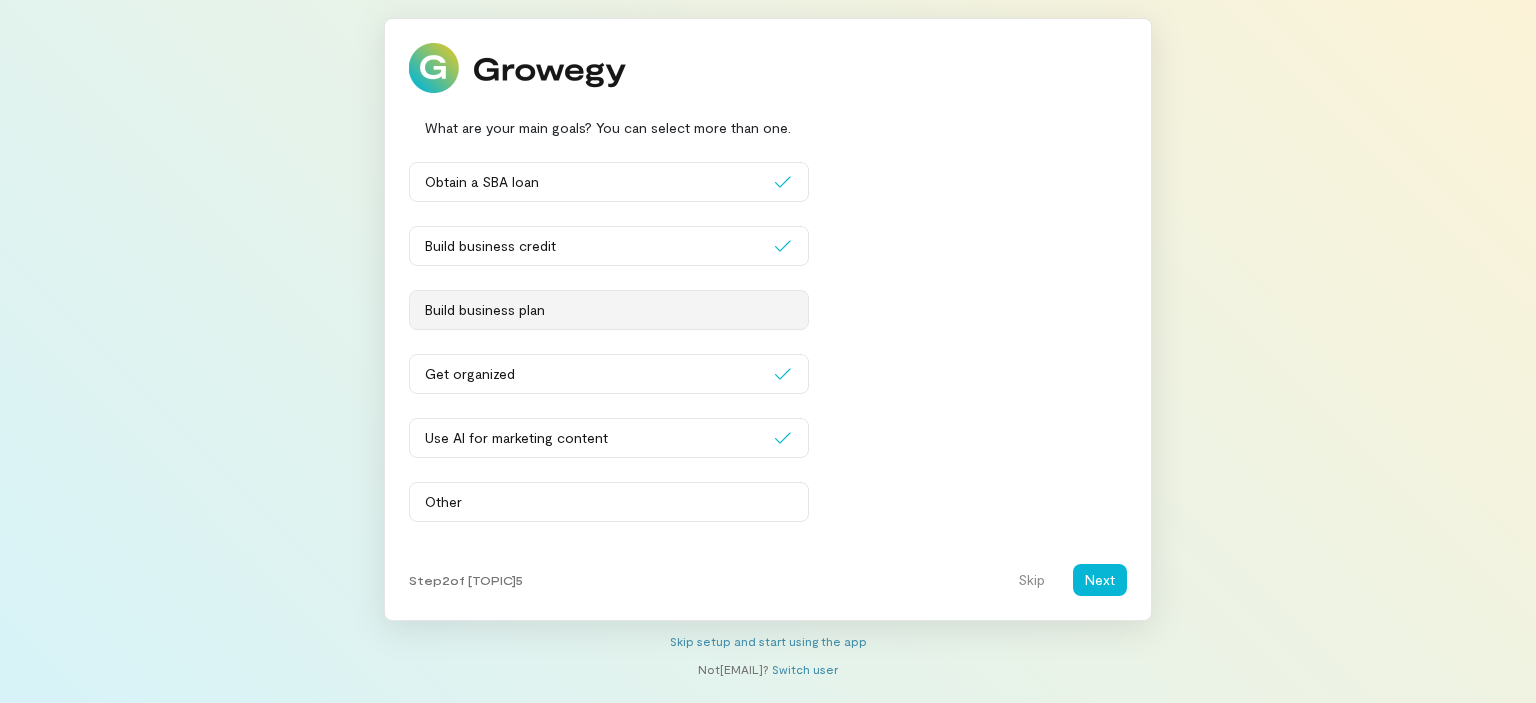click on "Build business plan" at bounding box center [609, 310] 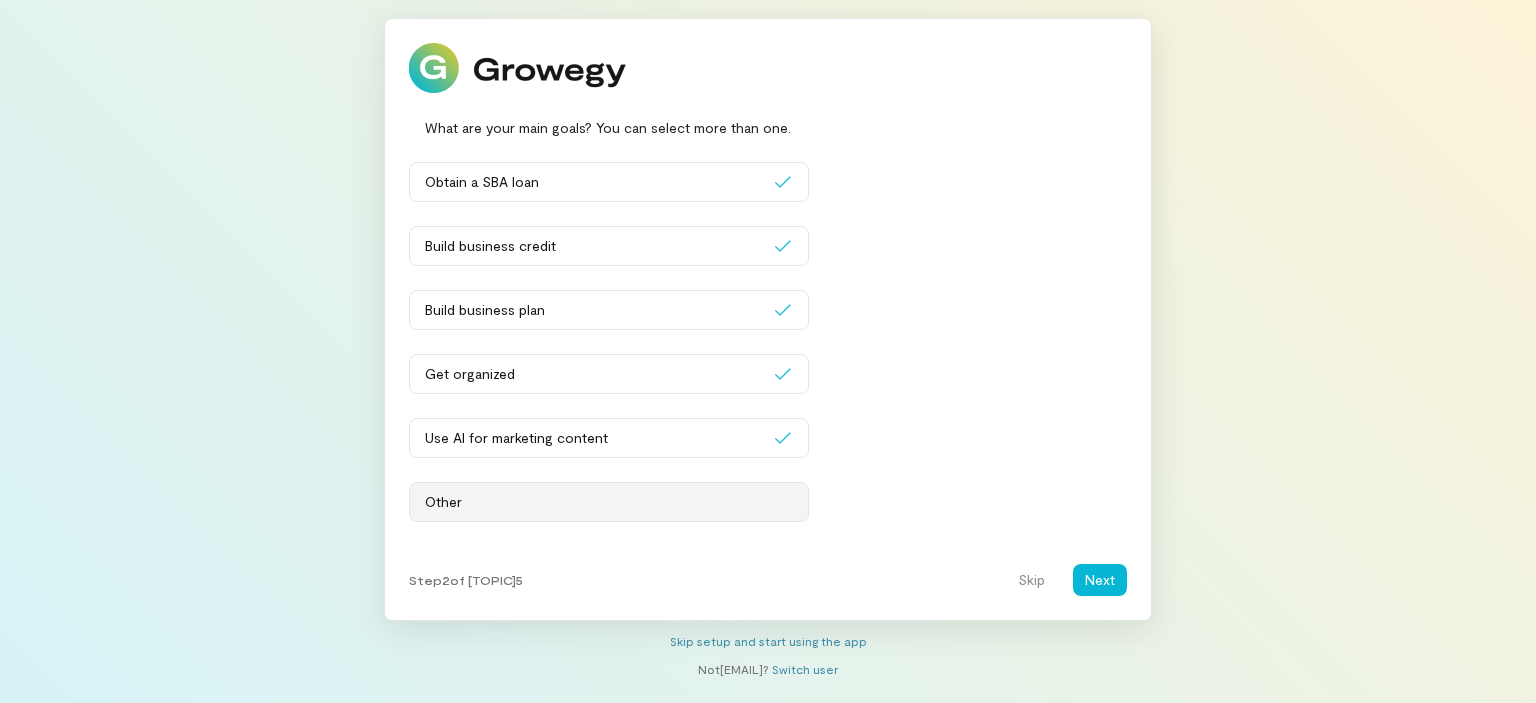click on "Other" at bounding box center [609, 502] 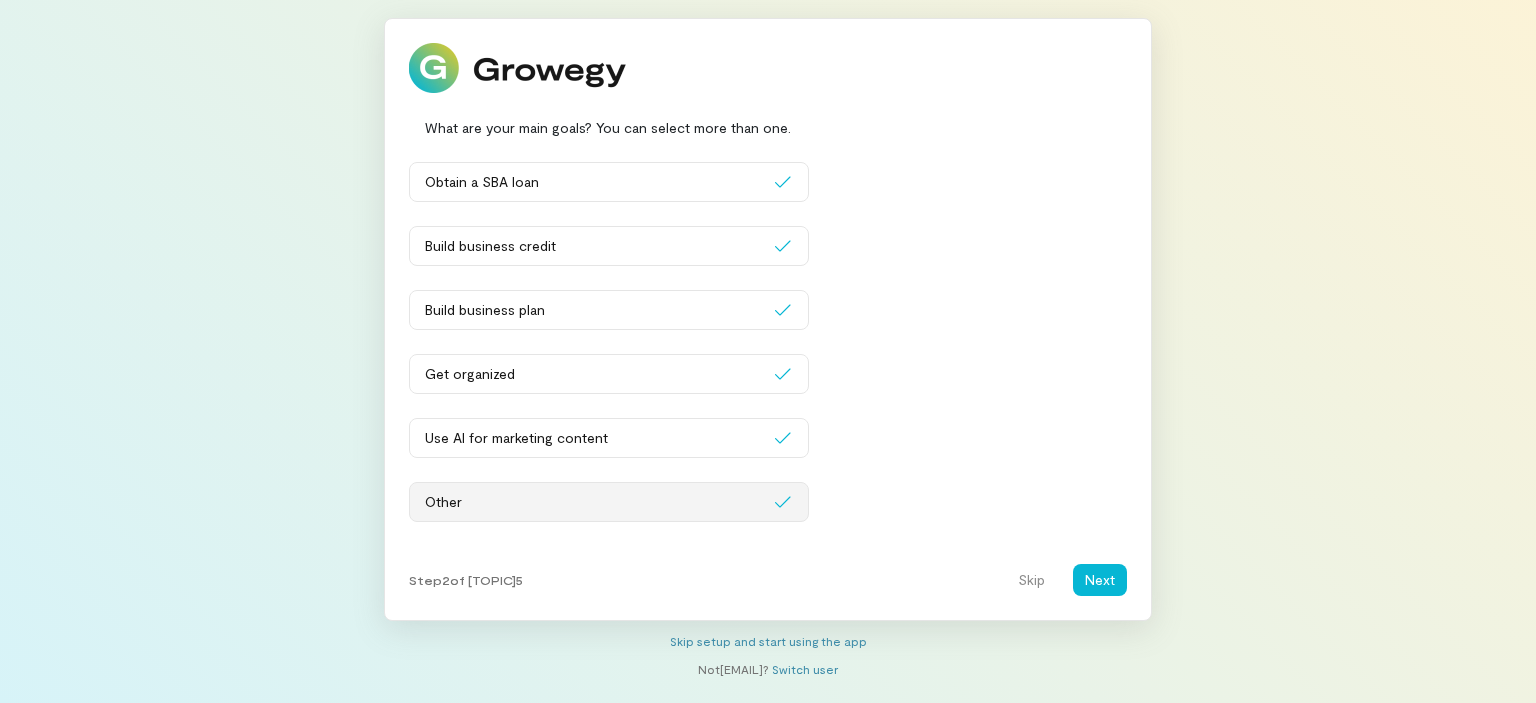 click on "Other" at bounding box center [599, 502] 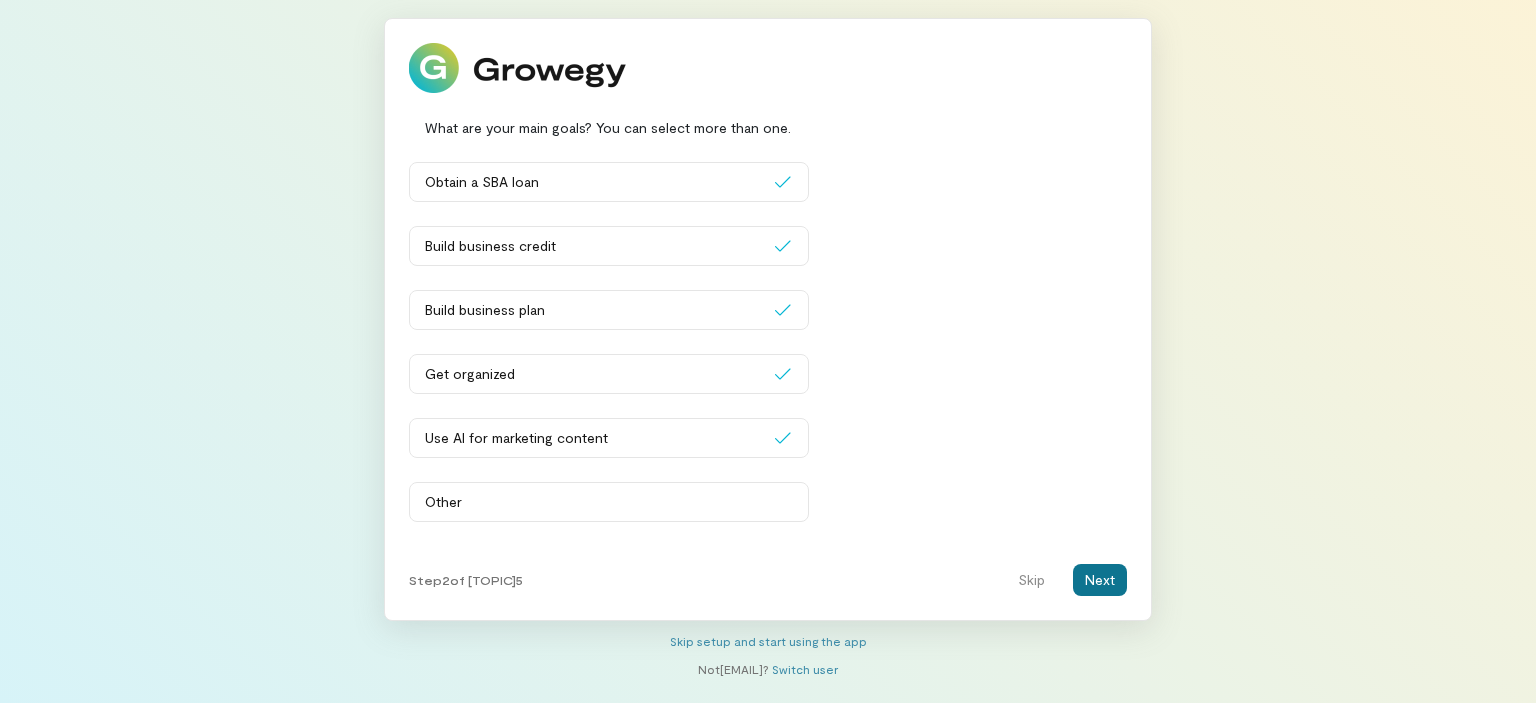 click on "Next" at bounding box center [1100, 580] 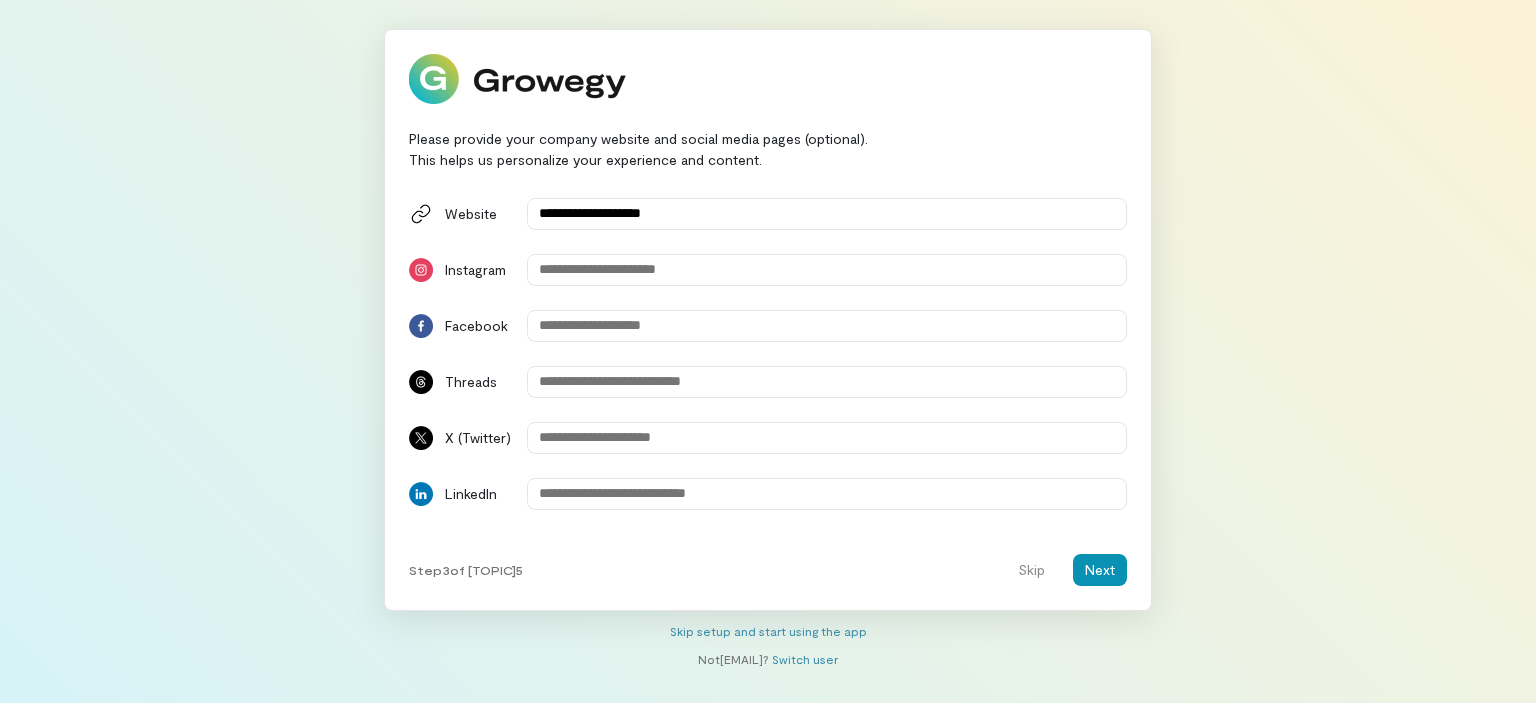 type on "**********" 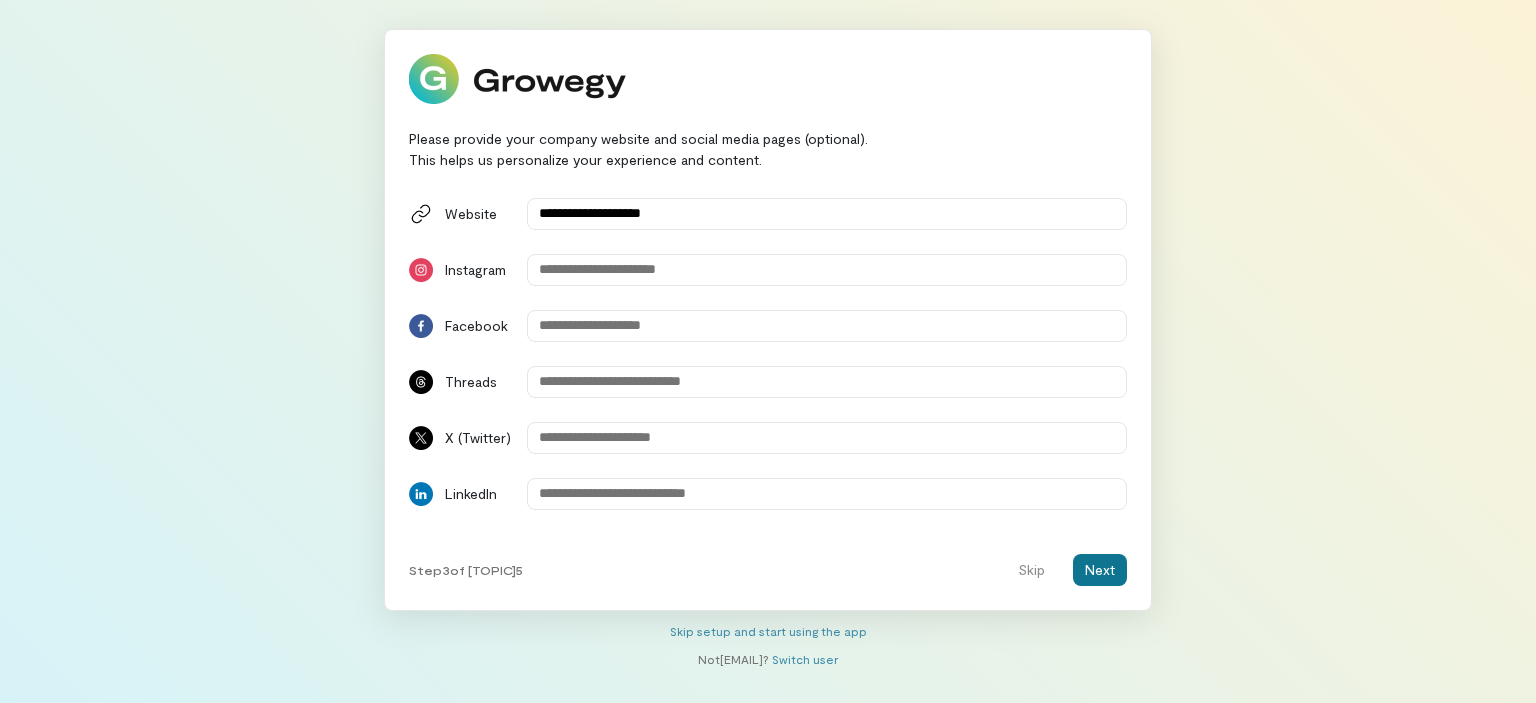 click on "Next" at bounding box center [1100, 570] 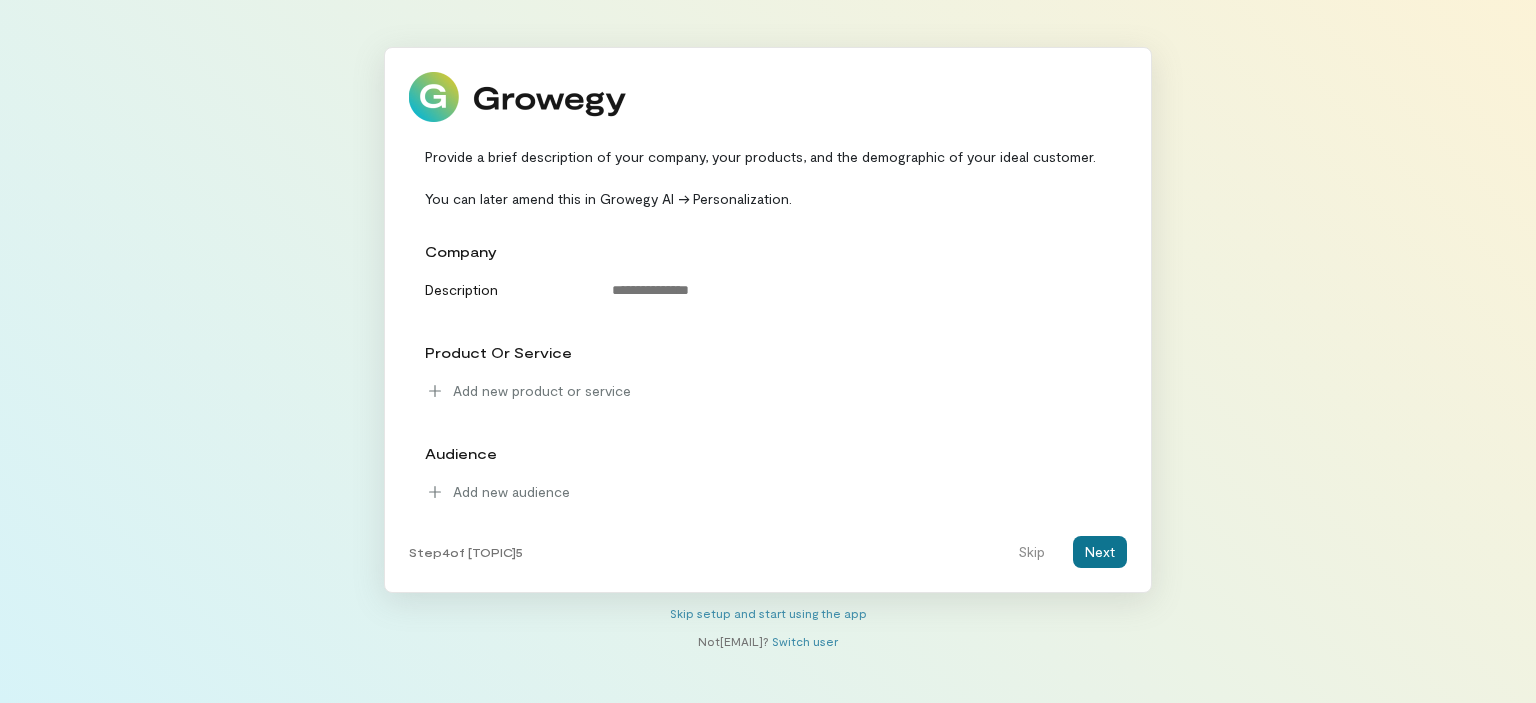 click on "Next" at bounding box center (1100, 552) 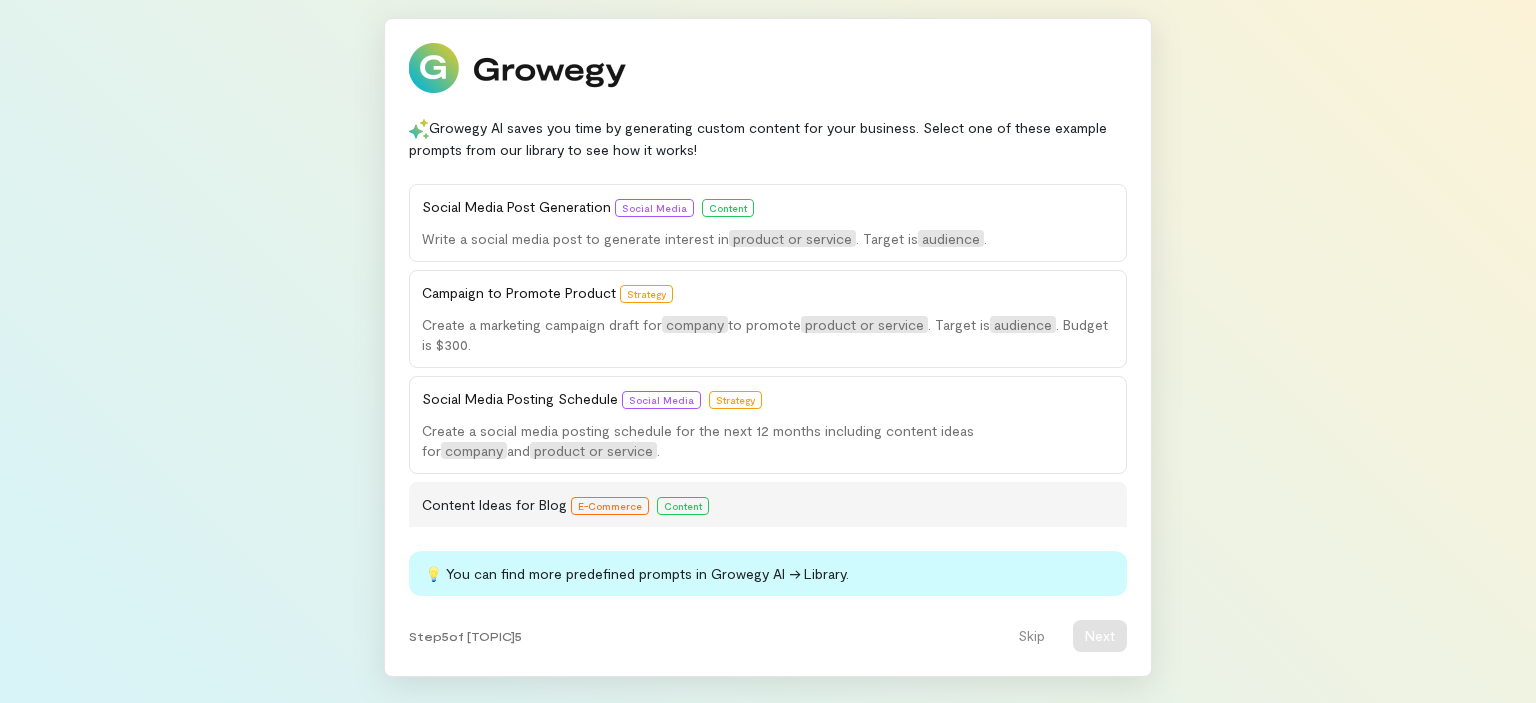 click on "Content Ideas for Blog   E-Commerce Content" at bounding box center (768, 505) 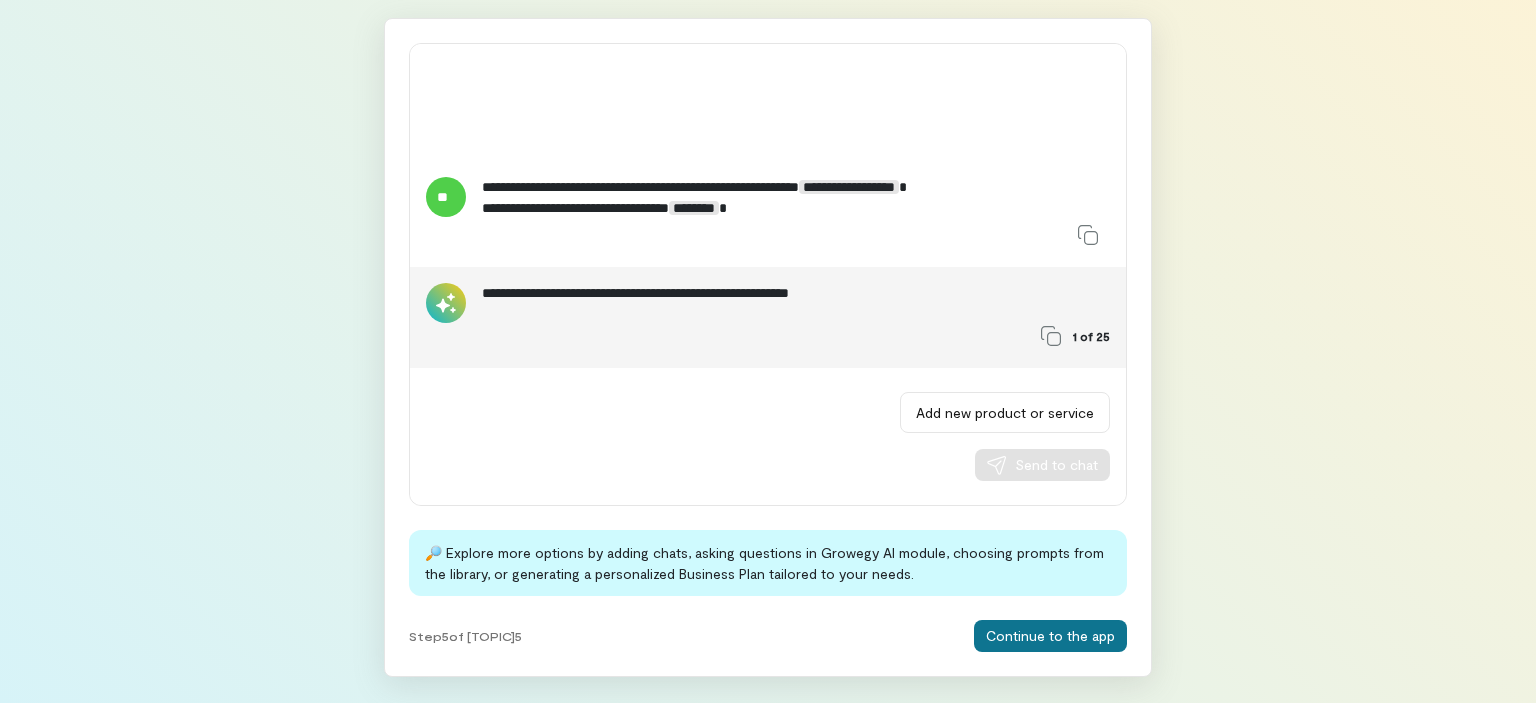 click on "Continue to the app" at bounding box center (1050, 636) 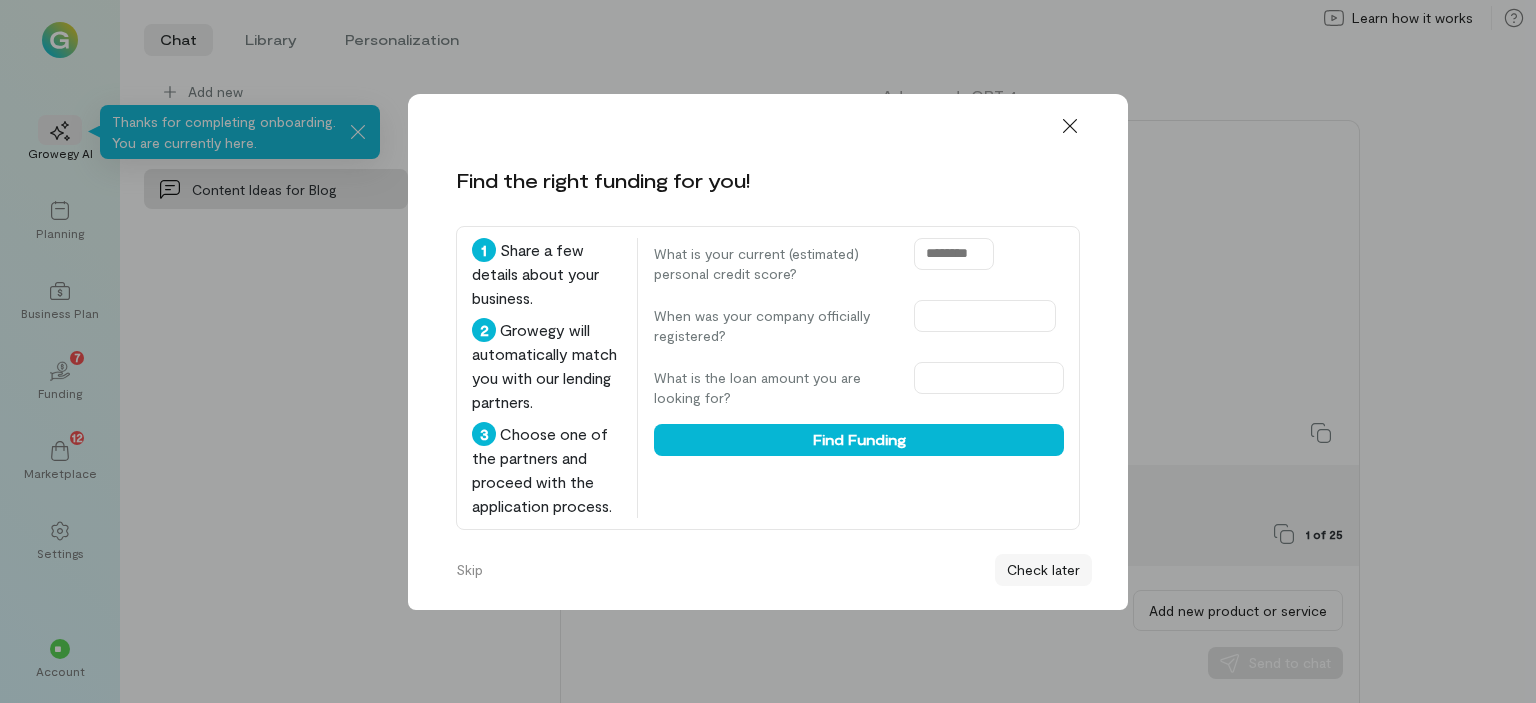 click on "Check later" at bounding box center [1043, 570] 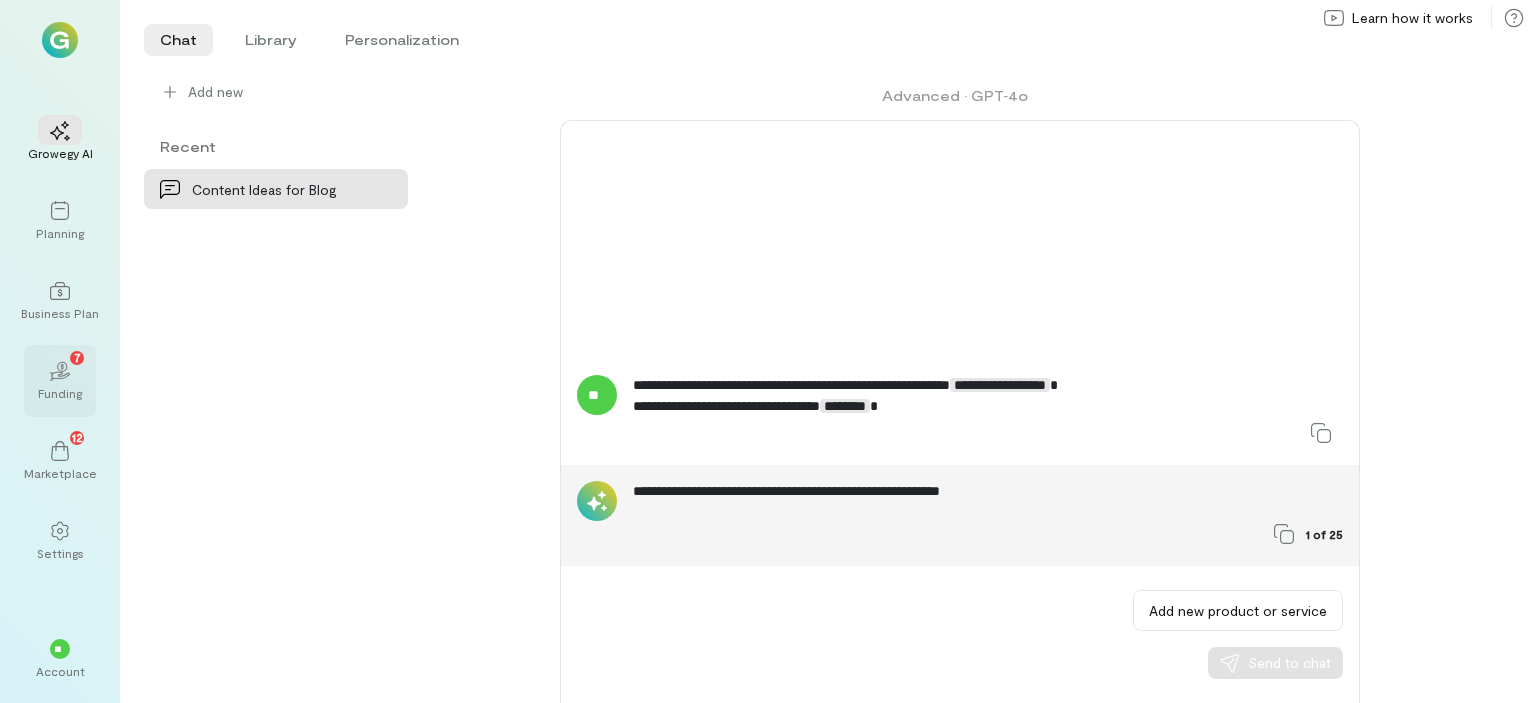 click on "02" 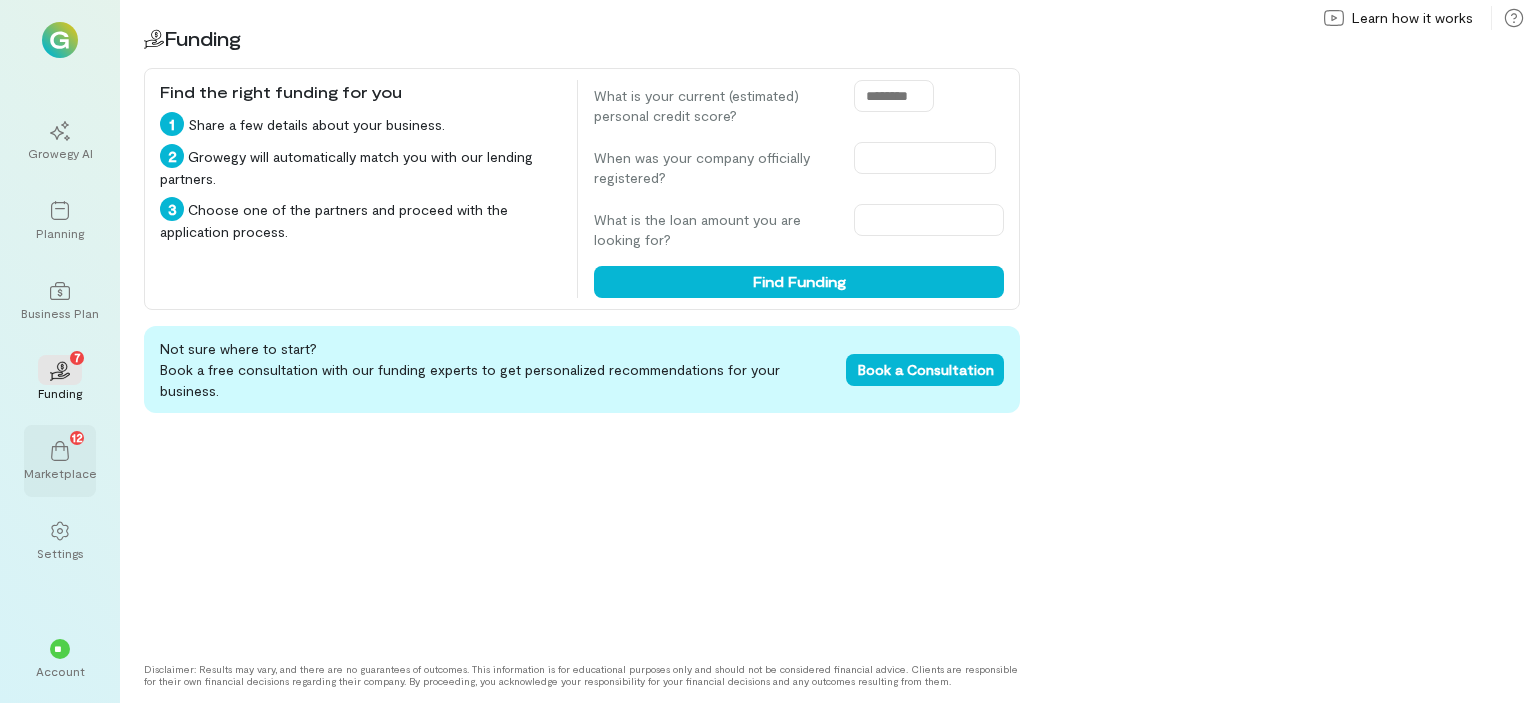 click on "12" at bounding box center [77, 437] 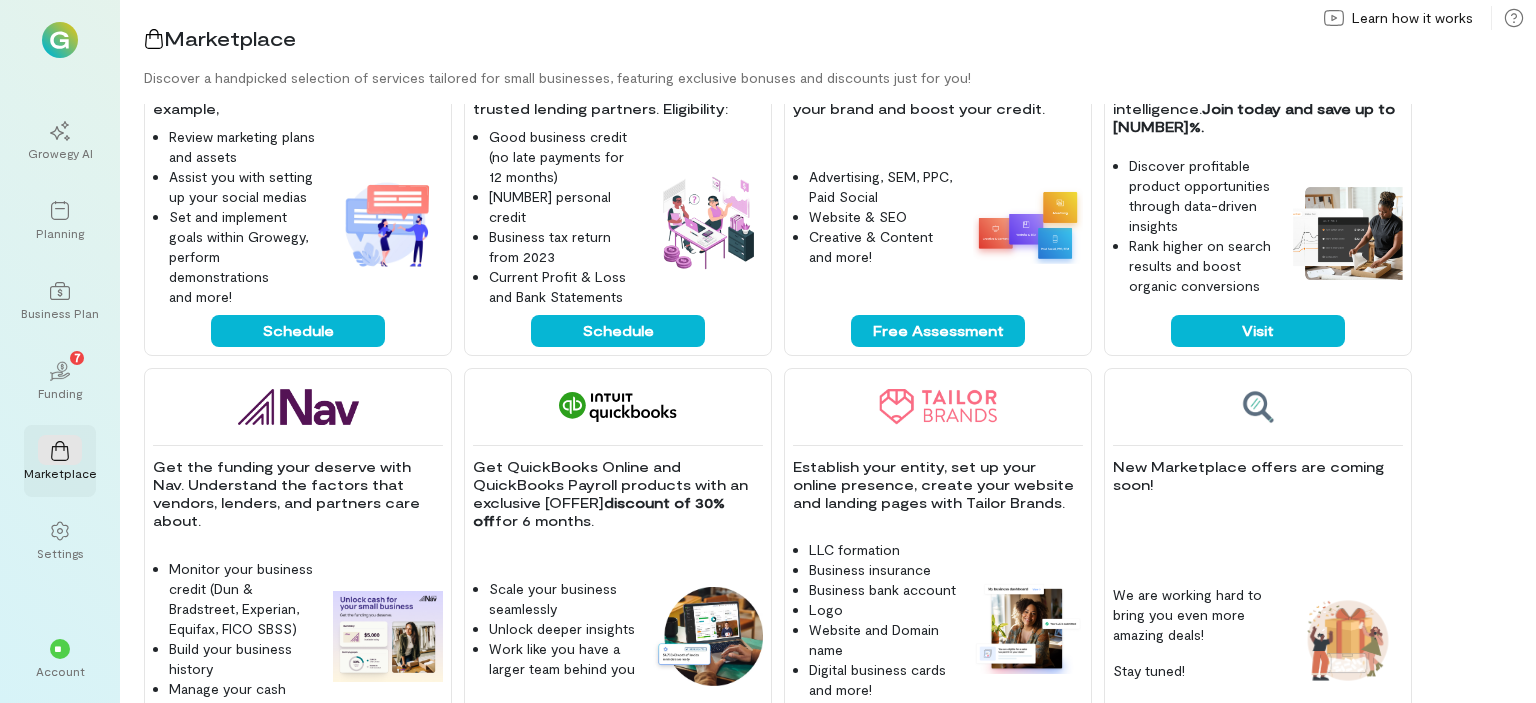 scroll, scrollTop: 558, scrollLeft: 0, axis: vertical 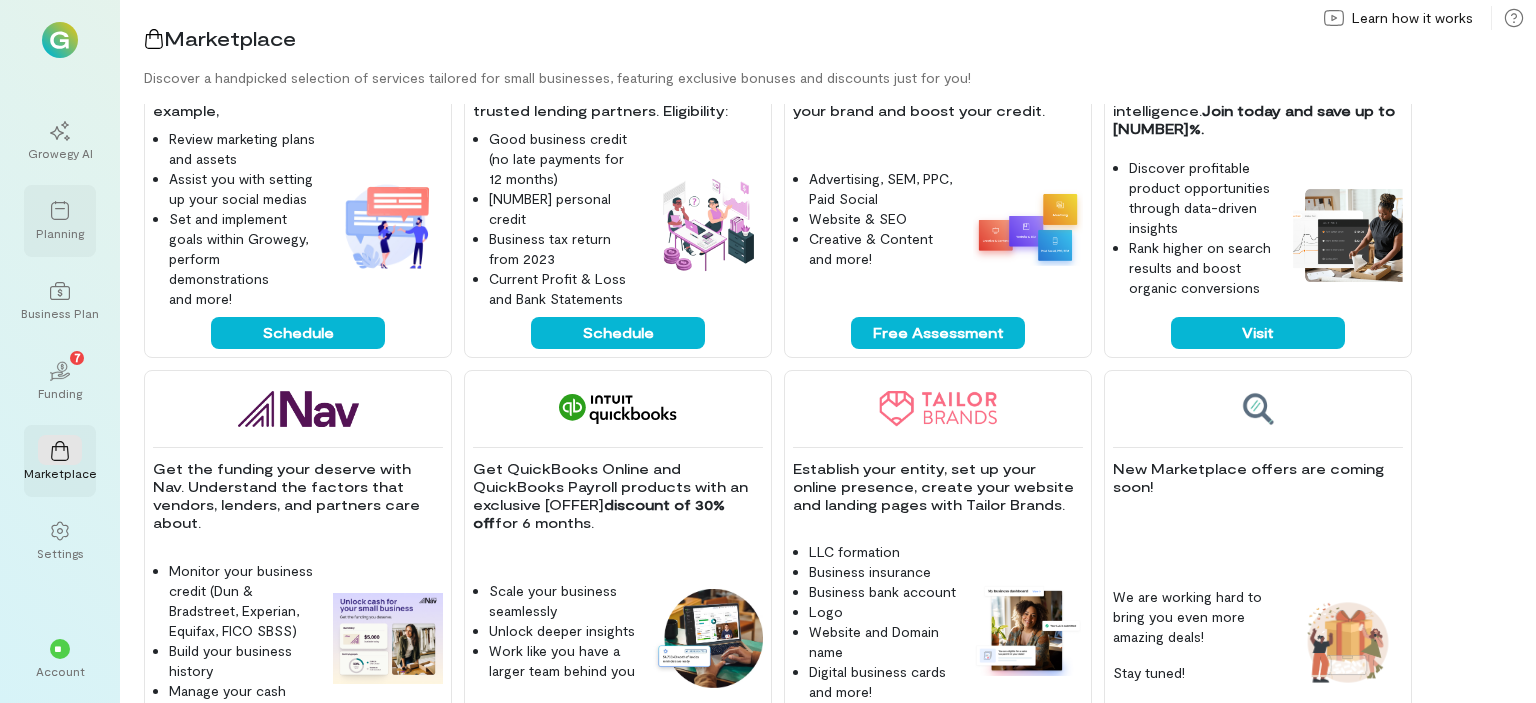 click at bounding box center (60, 210) 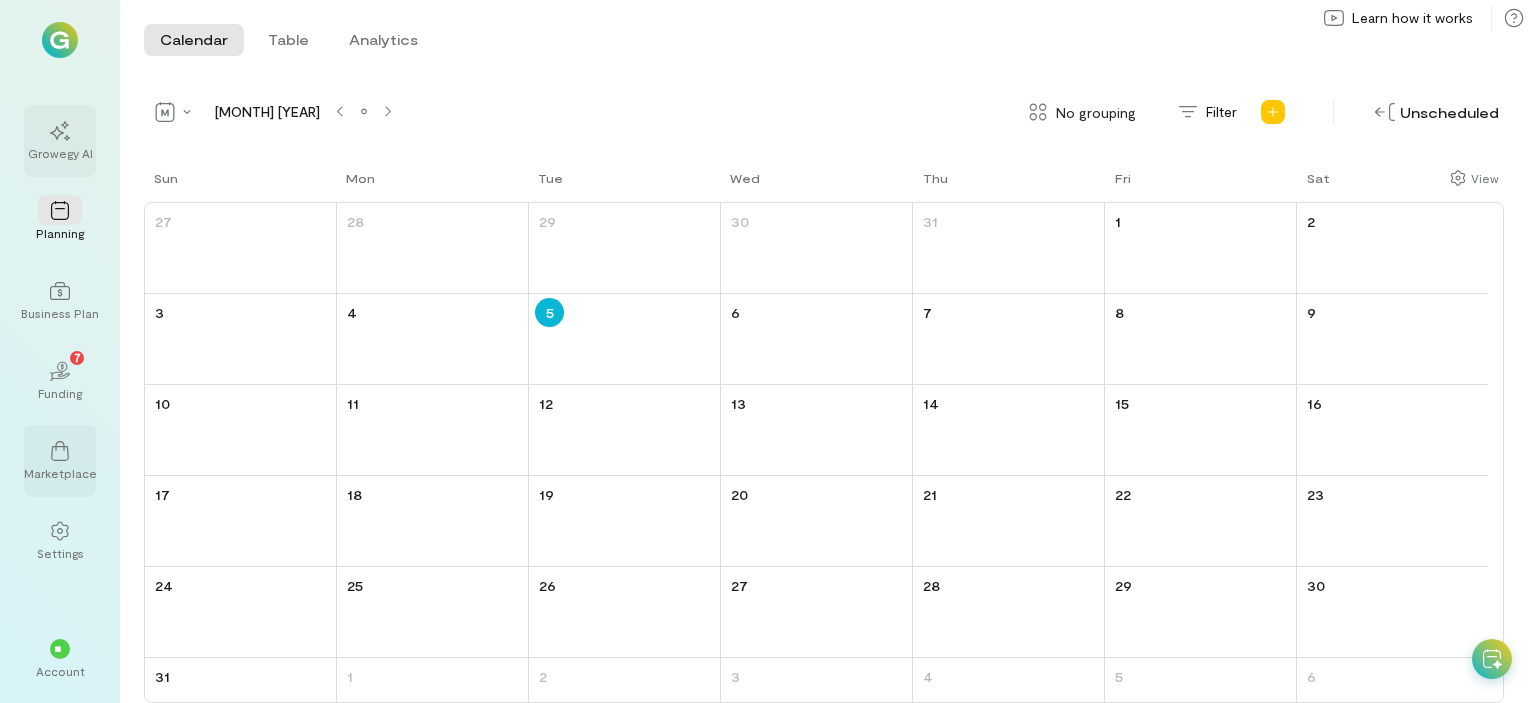 click 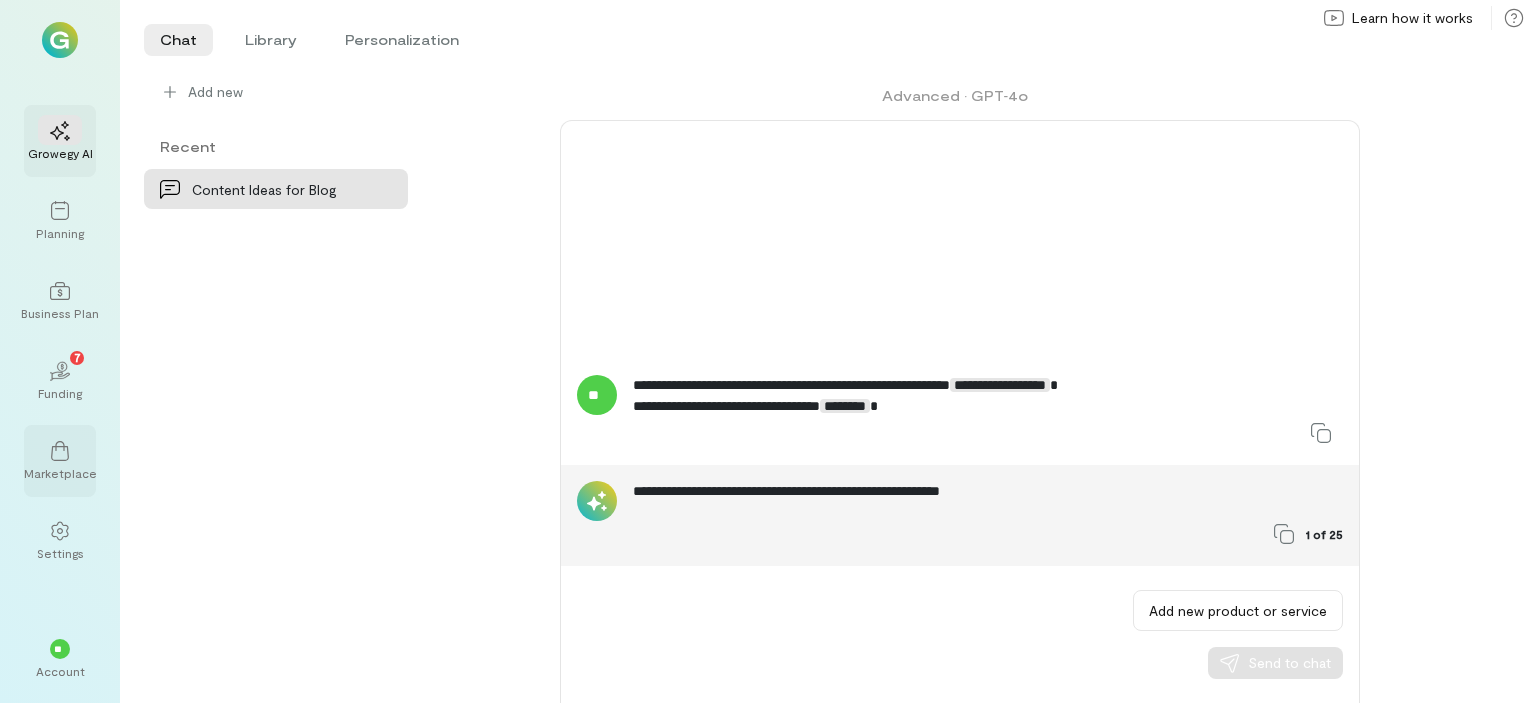 click at bounding box center (60, 130) 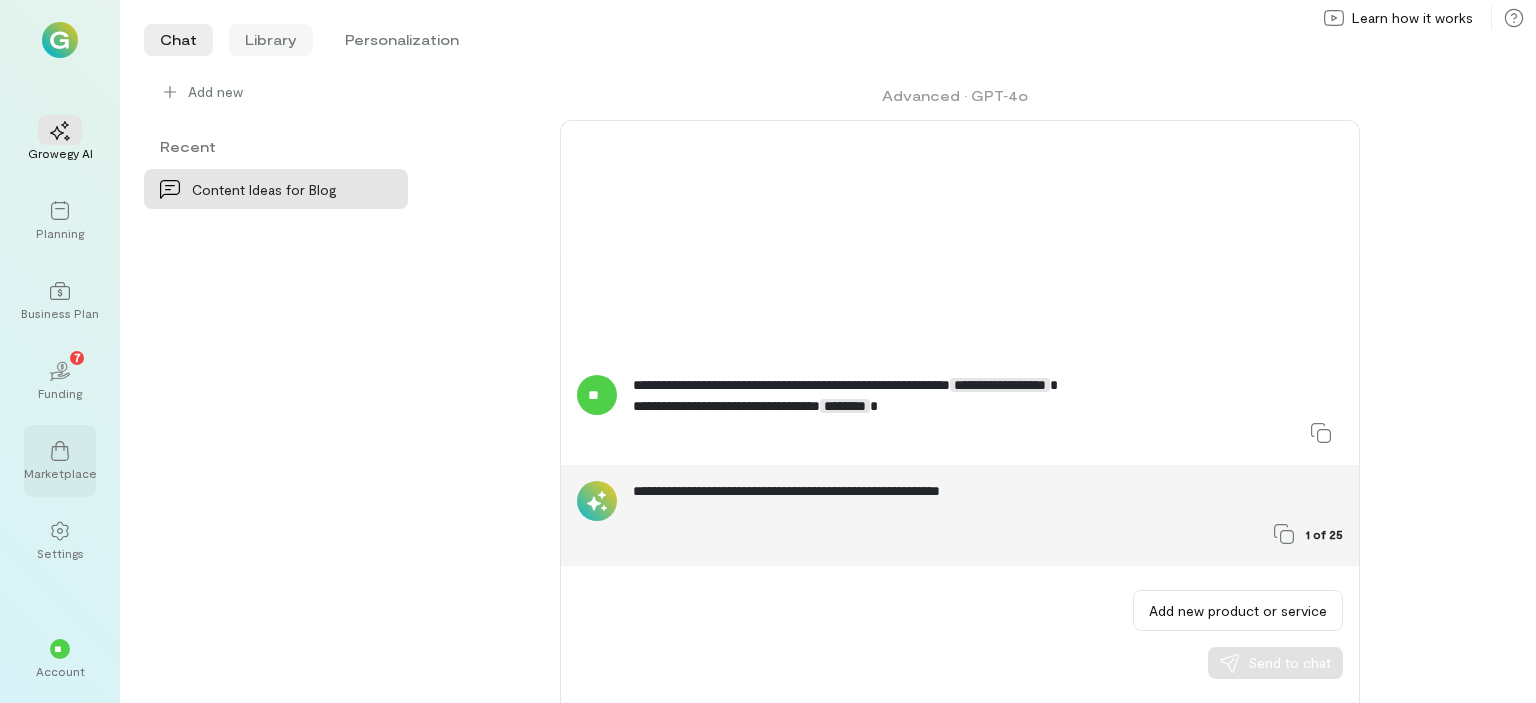 click on "Library" at bounding box center [271, 40] 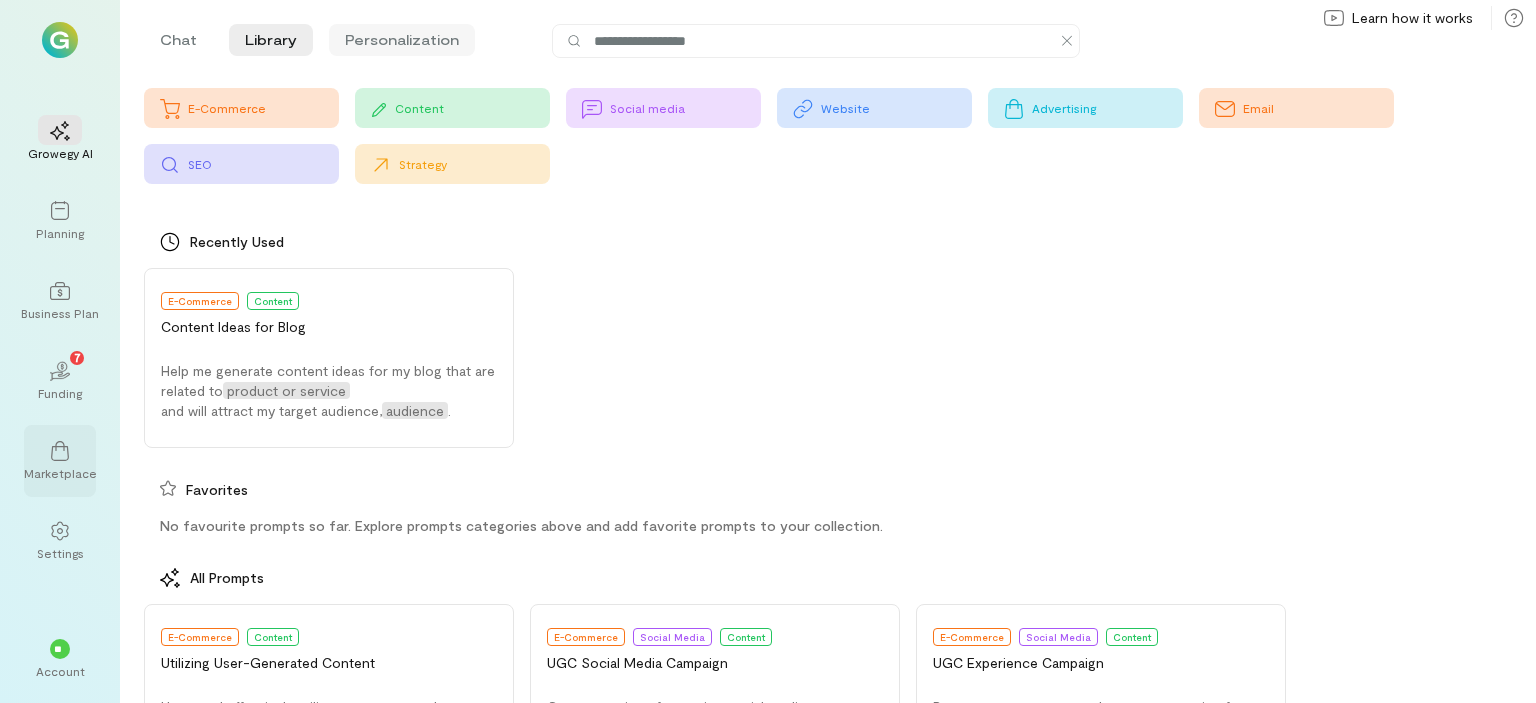 click on "Personalization" at bounding box center [402, 40] 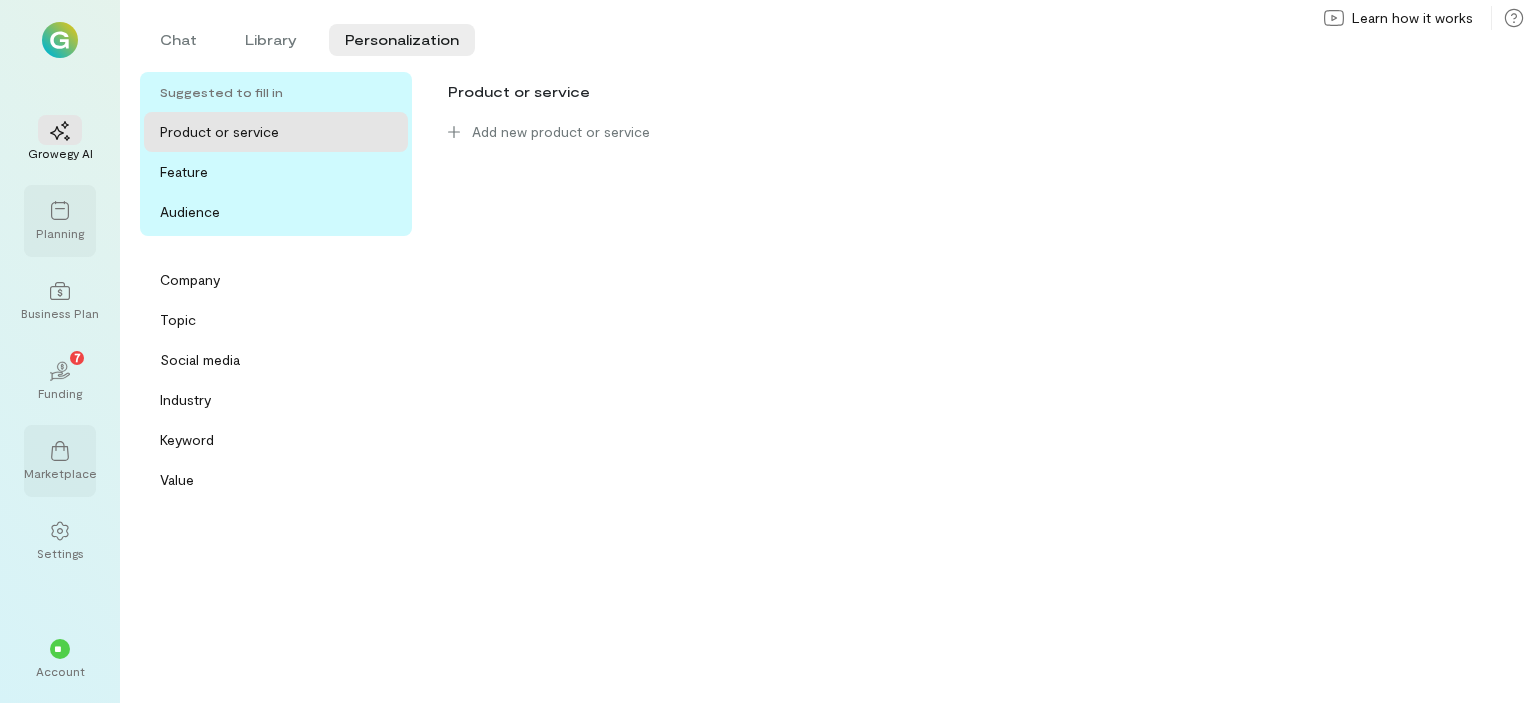 click at bounding box center (60, 210) 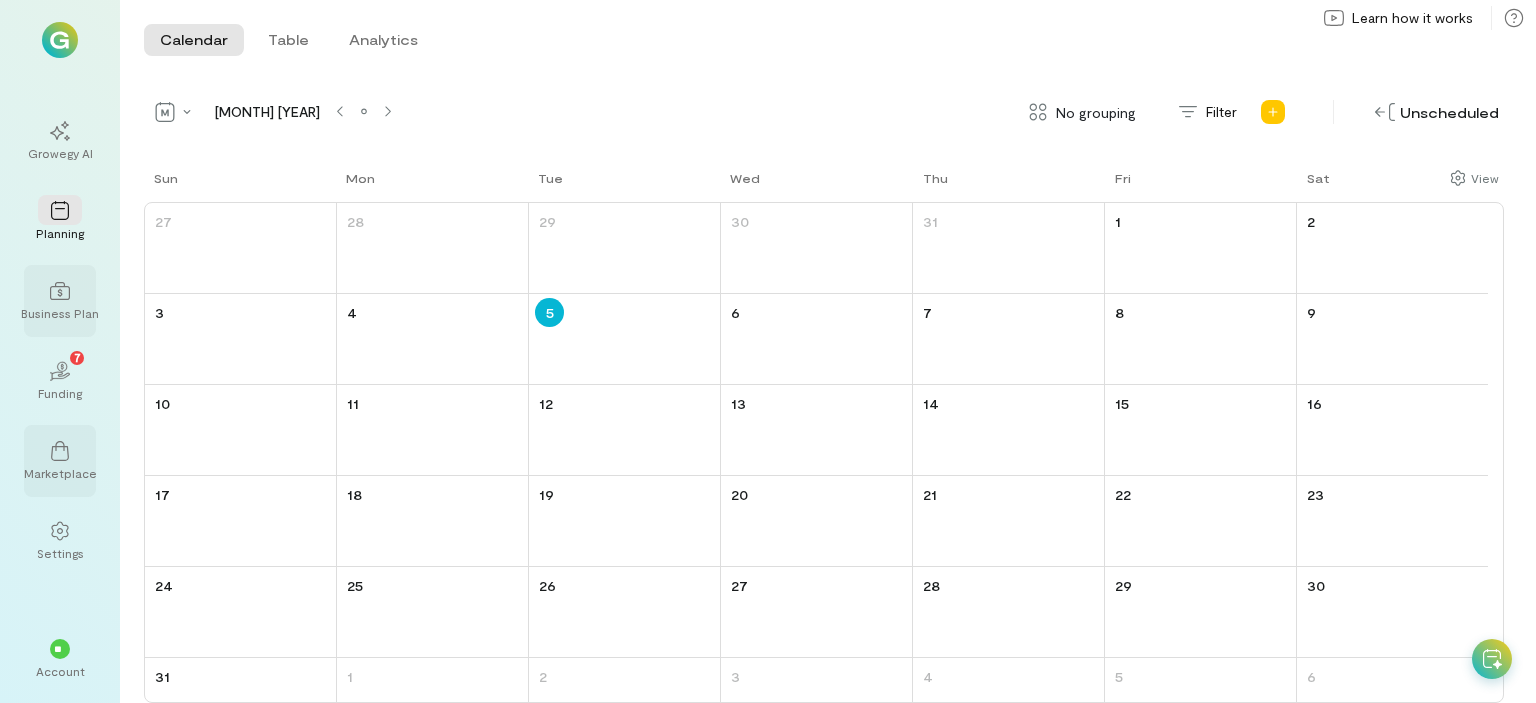click 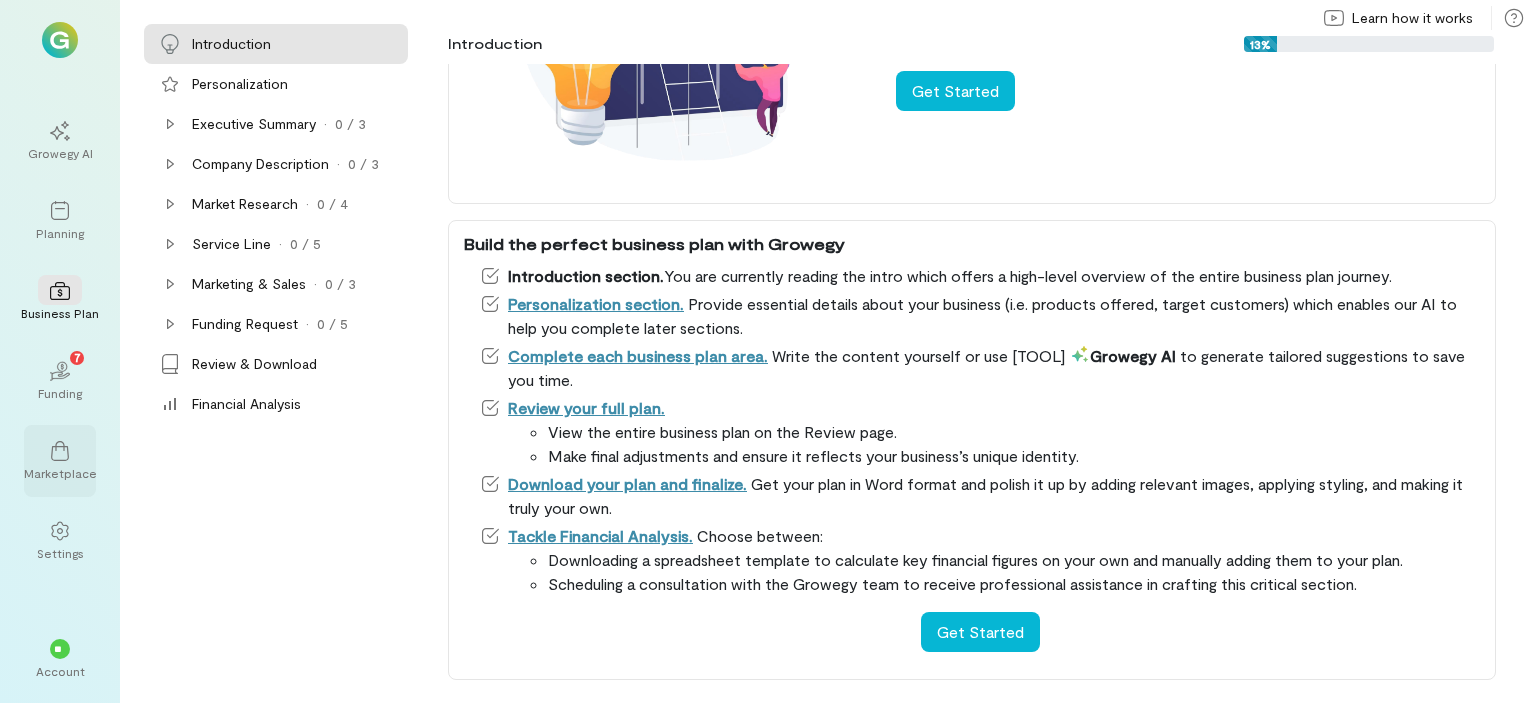 scroll, scrollTop: 0, scrollLeft: 0, axis: both 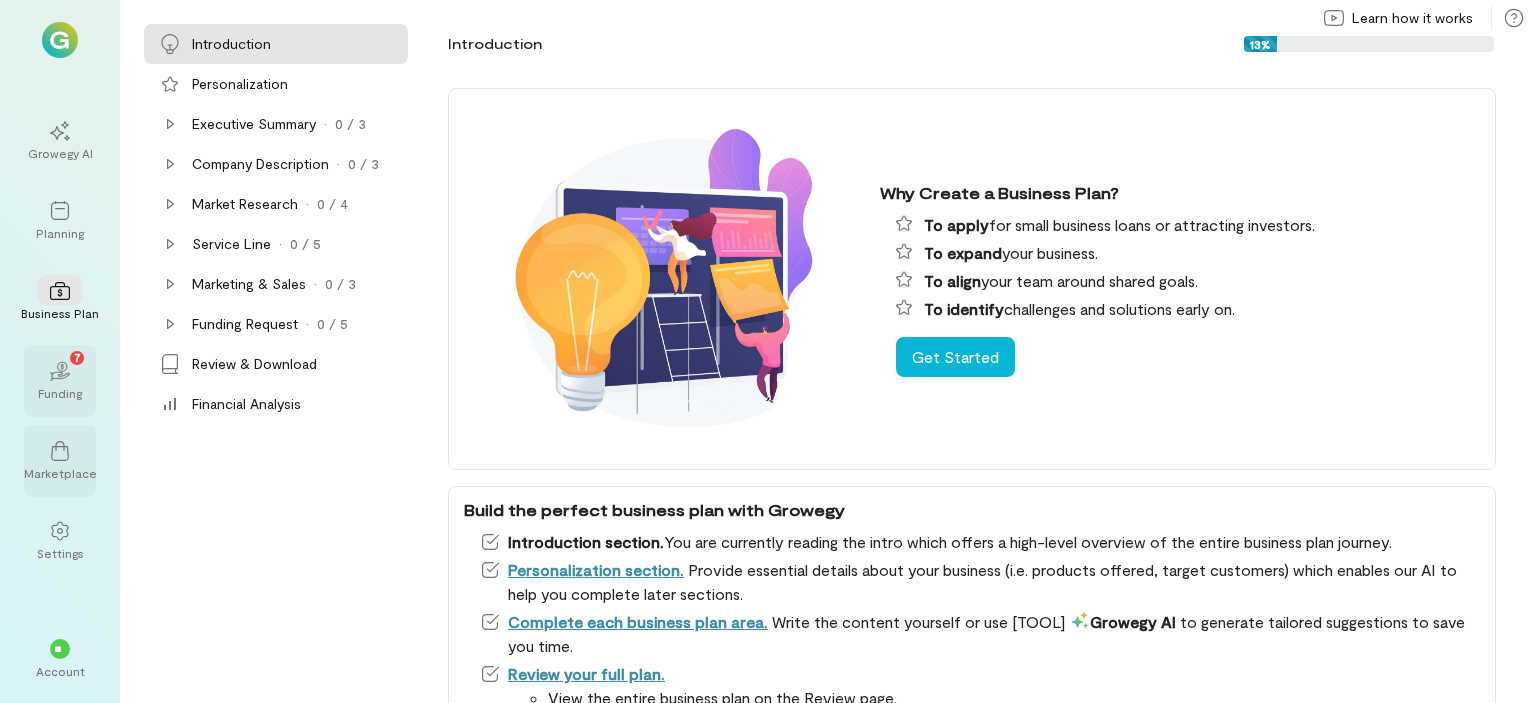 click on "02 7" at bounding box center (60, 370) 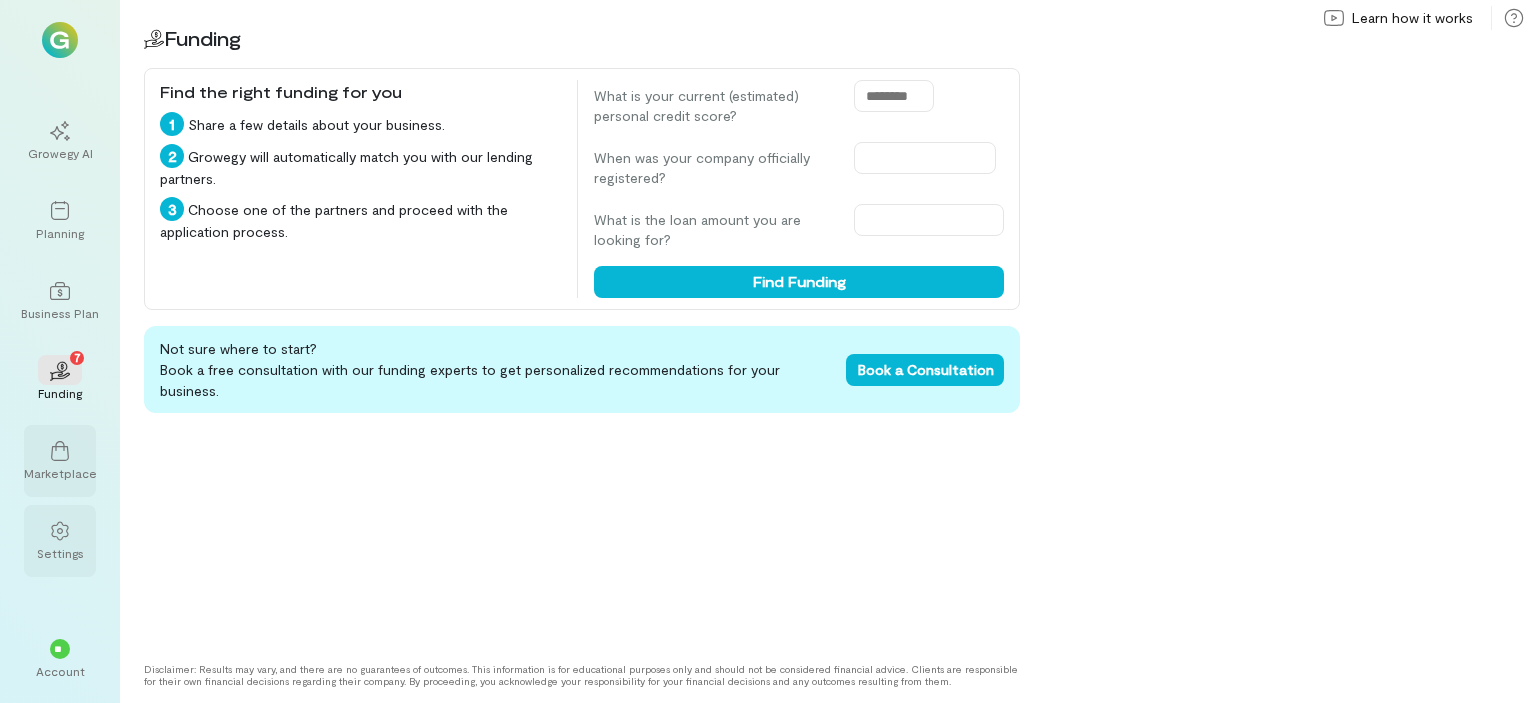 click 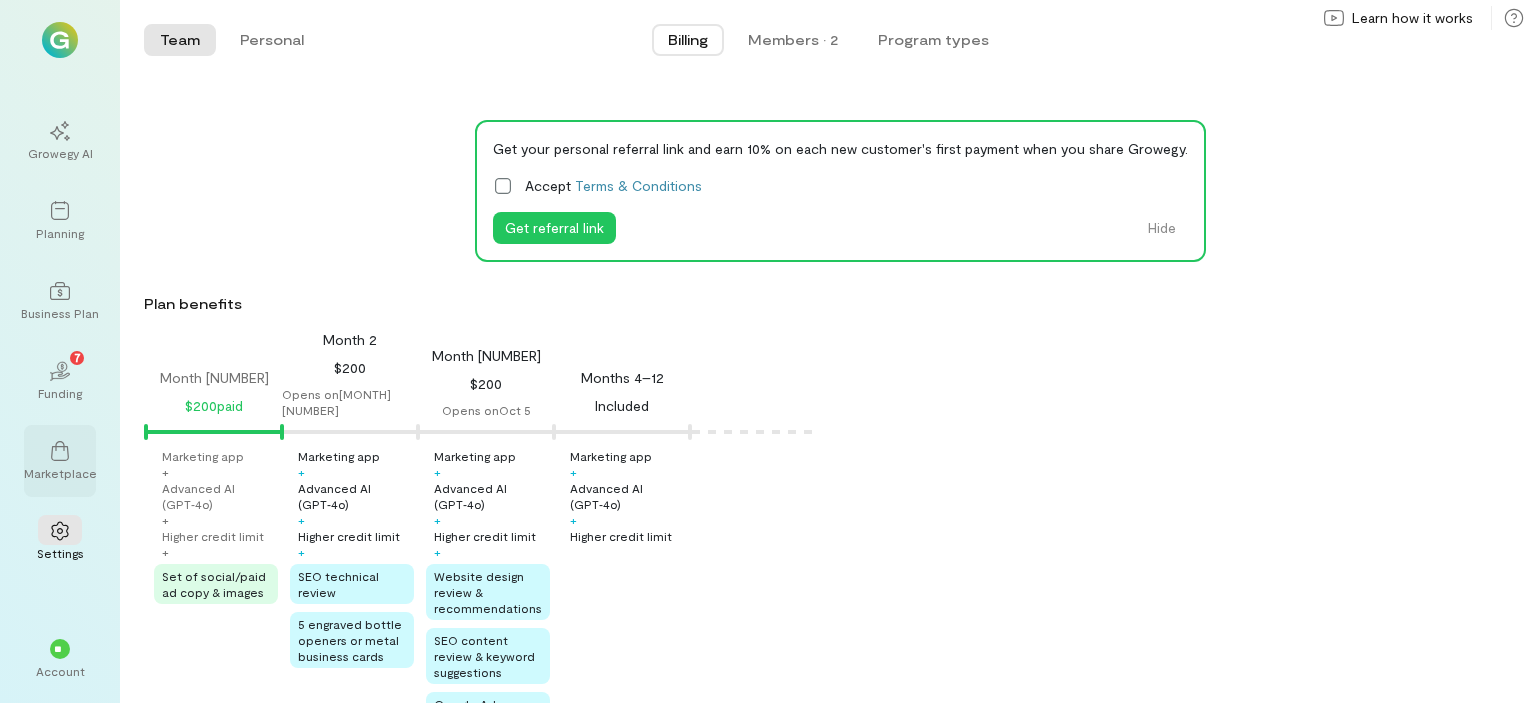 scroll, scrollTop: 0, scrollLeft: 0, axis: both 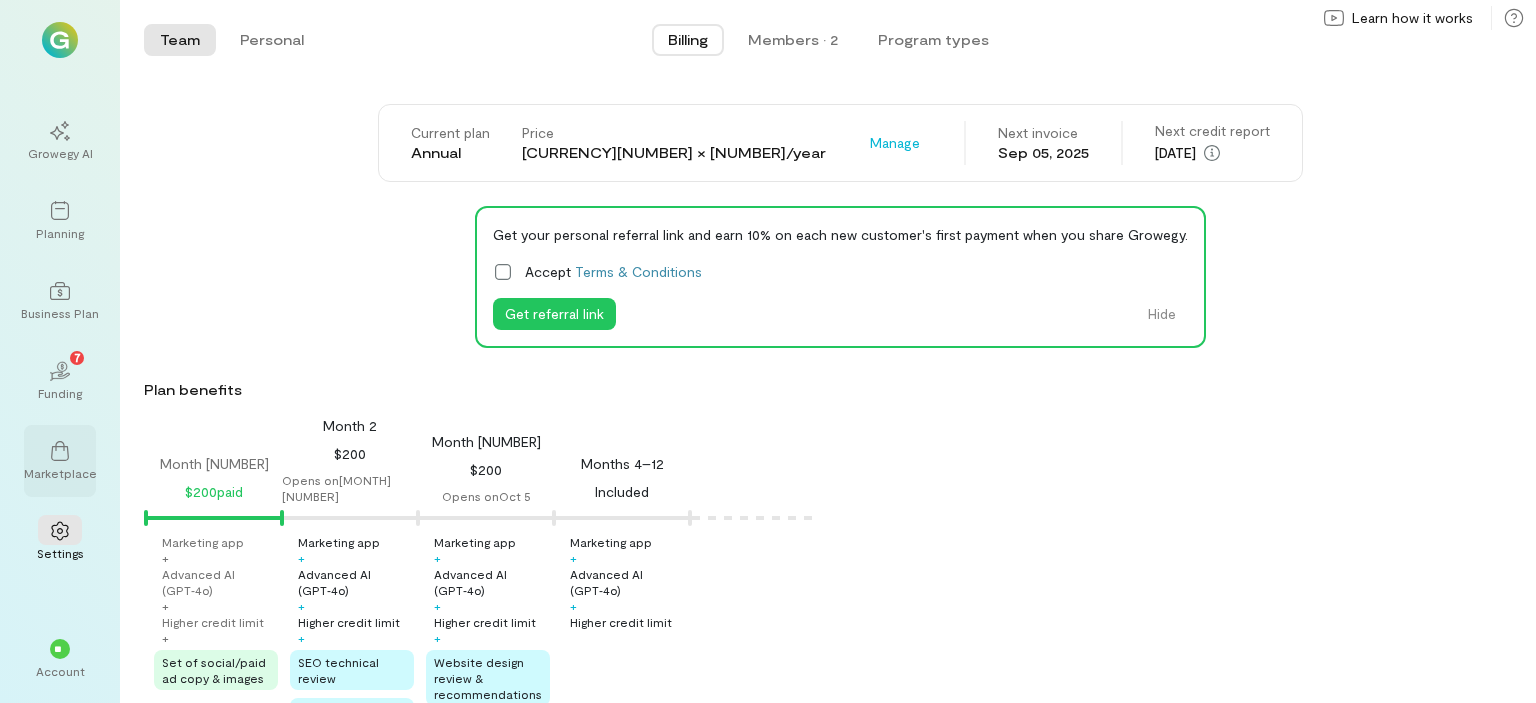 click 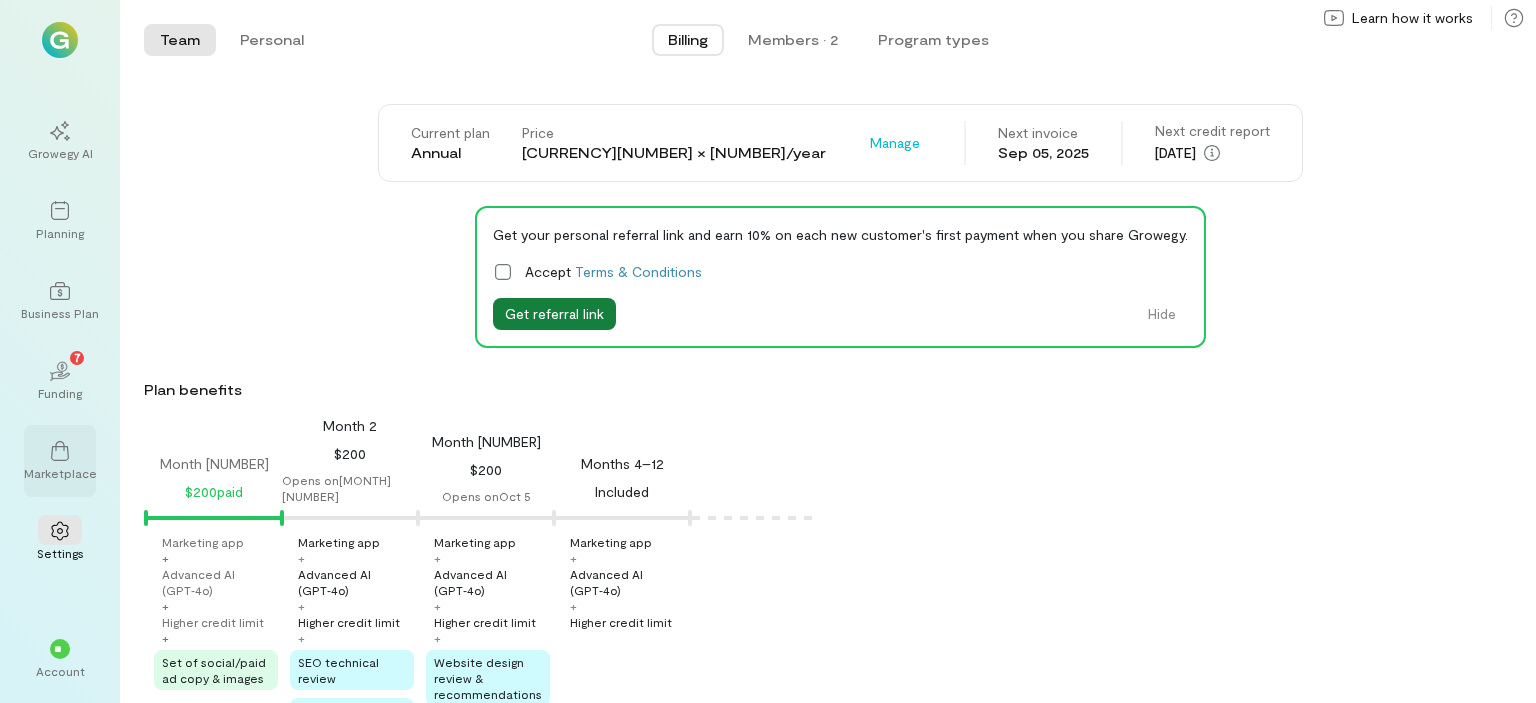click on "Get referral link" at bounding box center [554, 314] 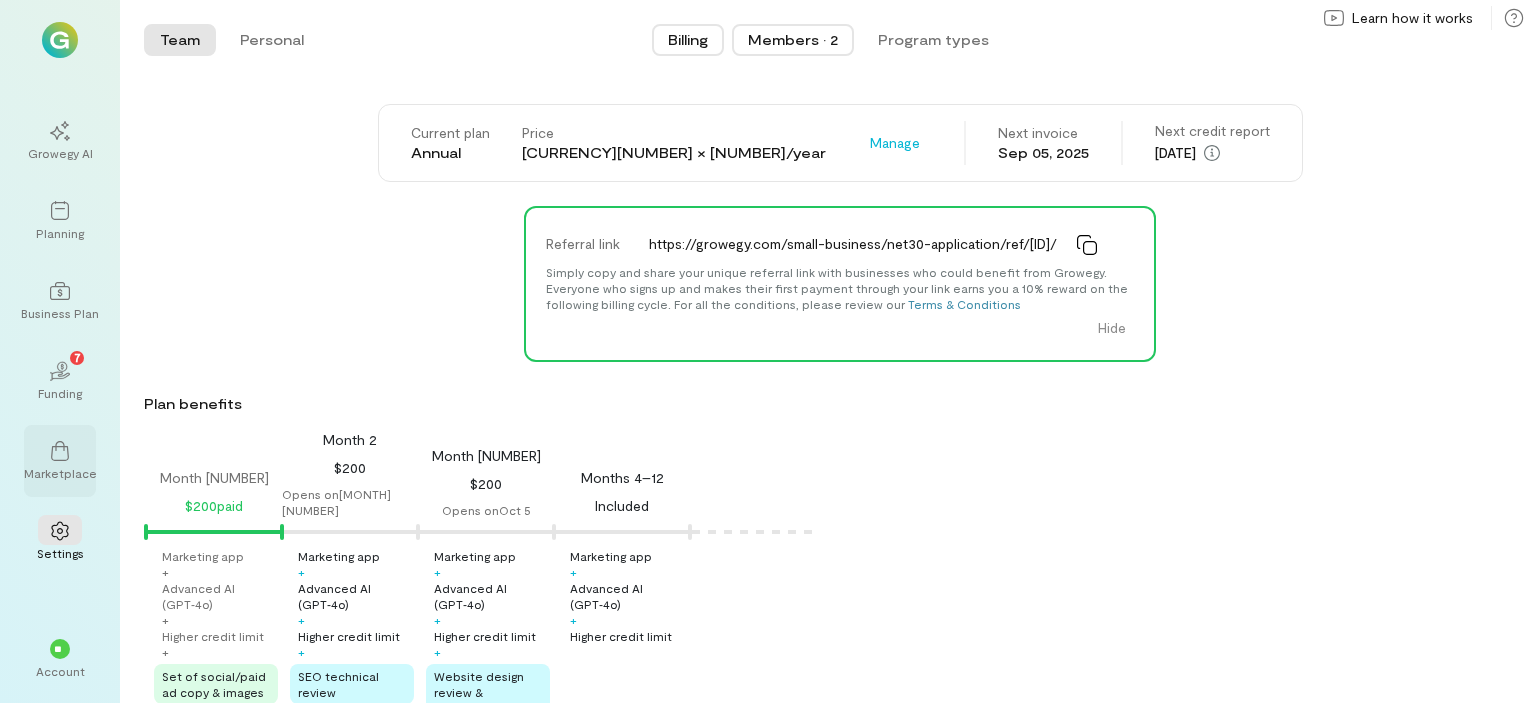 click on "Members · 2" at bounding box center (793, 40) 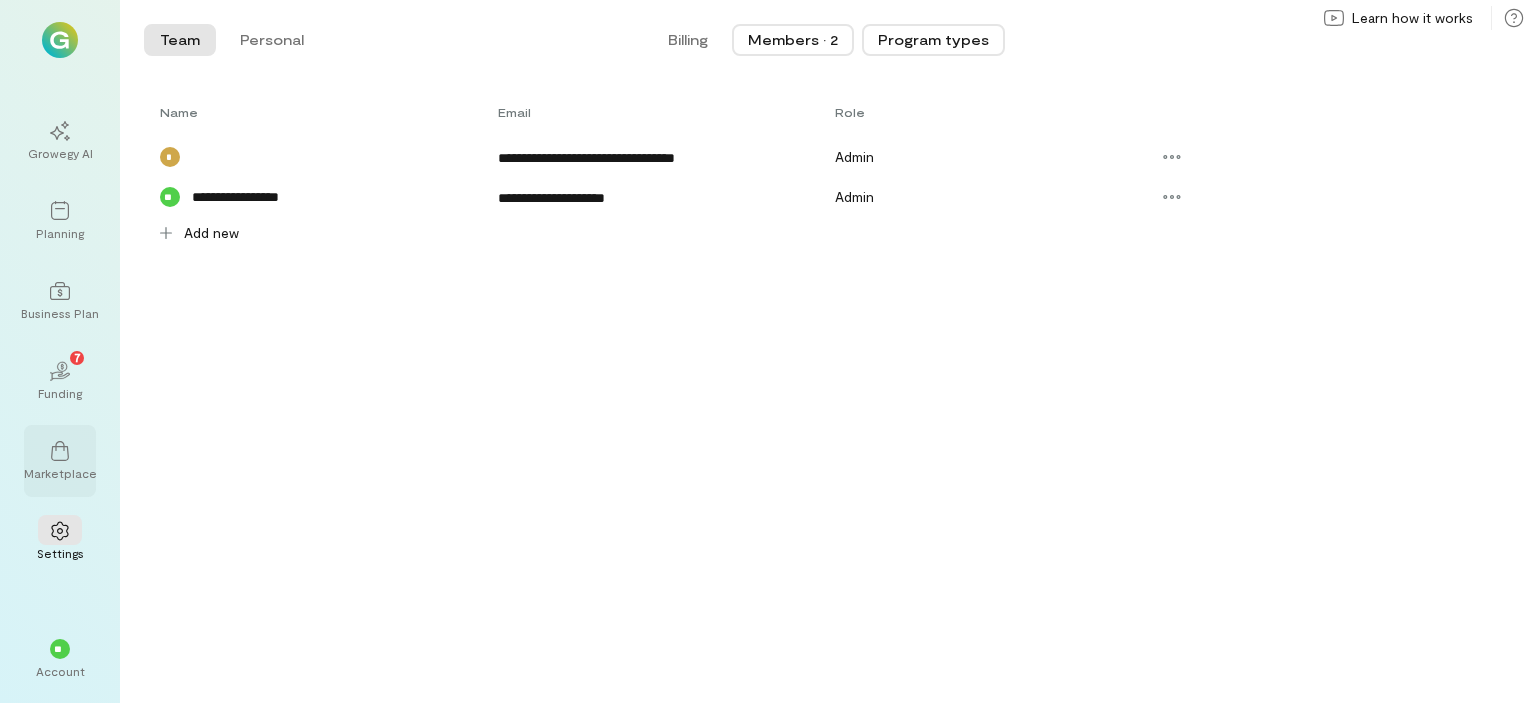 click on "Program types" at bounding box center (933, 40) 